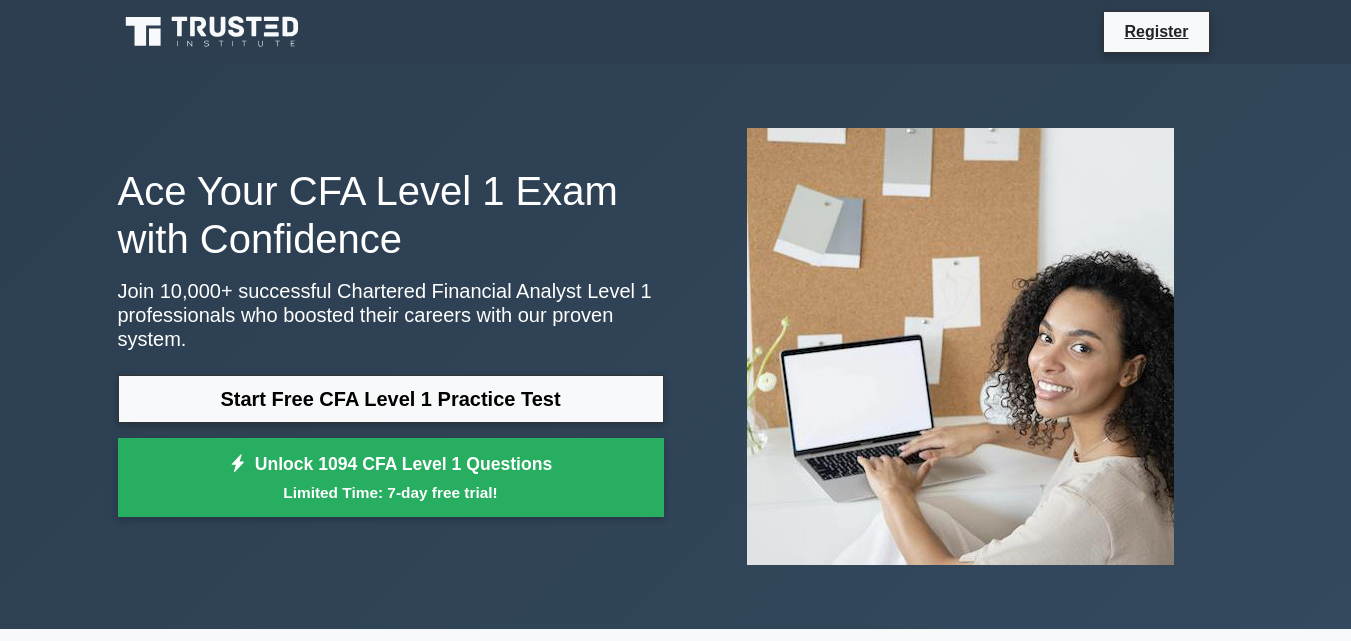 scroll, scrollTop: 0, scrollLeft: 0, axis: both 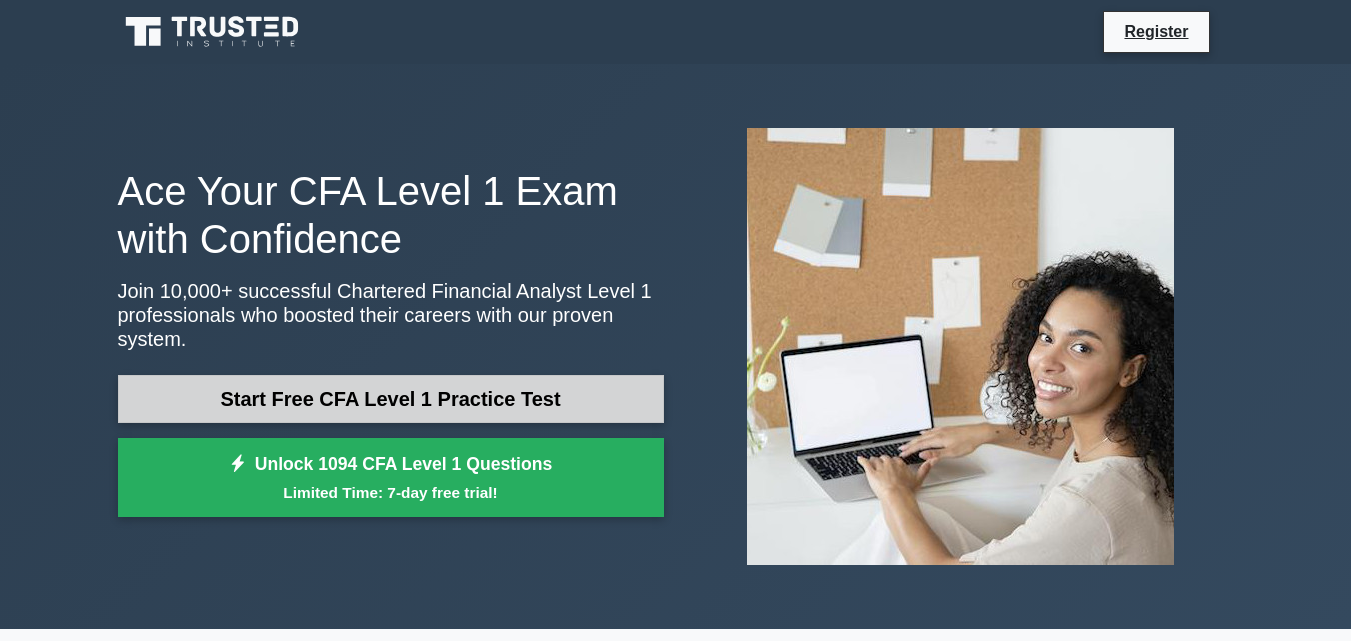 click on "Start Free CFA Level 1 Practice Test" at bounding box center (391, 399) 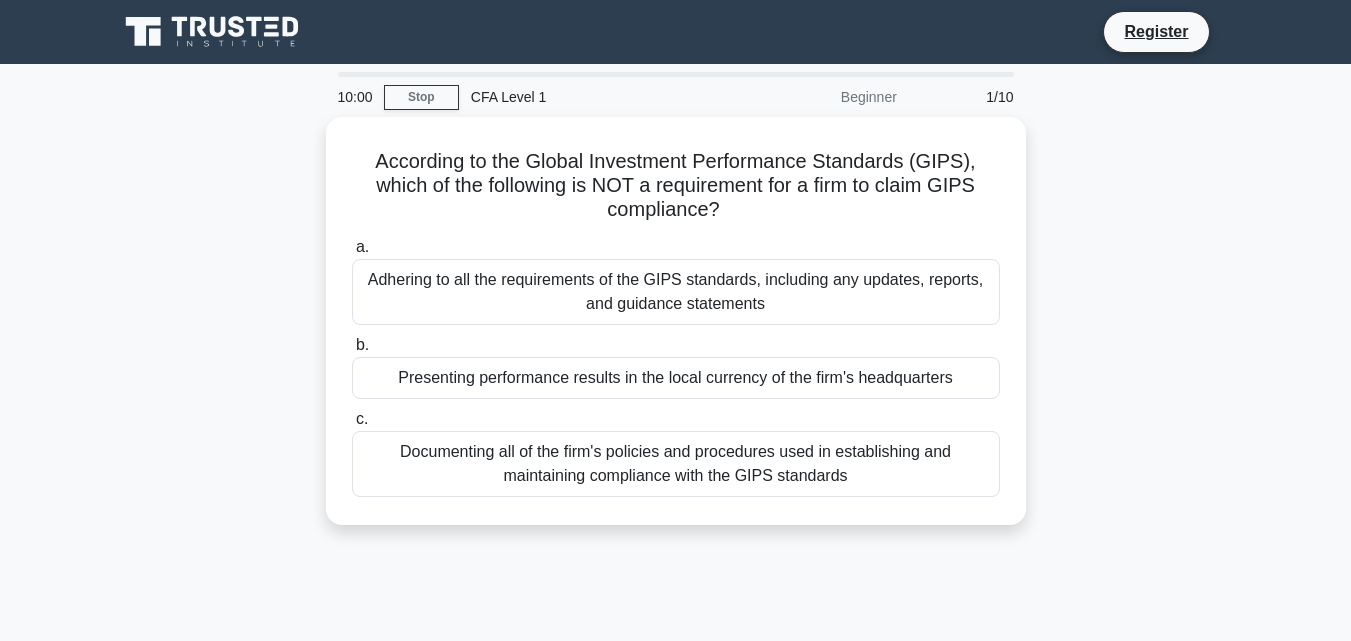 scroll, scrollTop: 0, scrollLeft: 0, axis: both 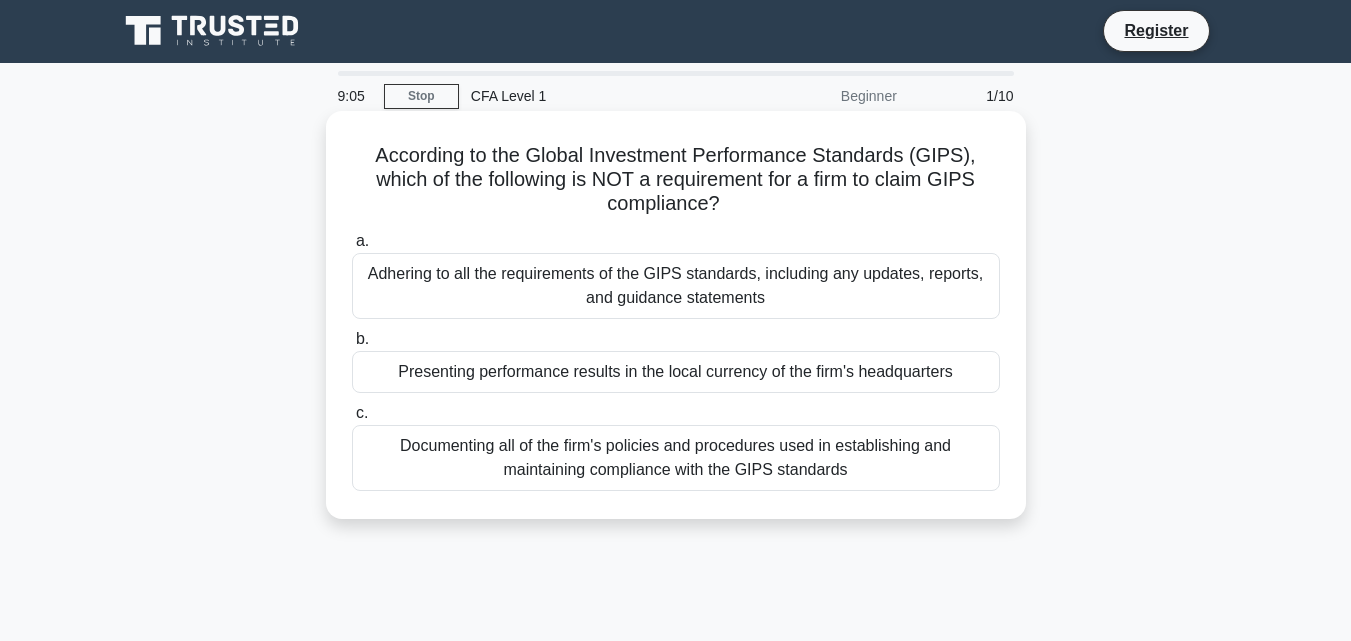 click on "Presenting performance results in the local currency of the firm's headquarters" at bounding box center (676, 372) 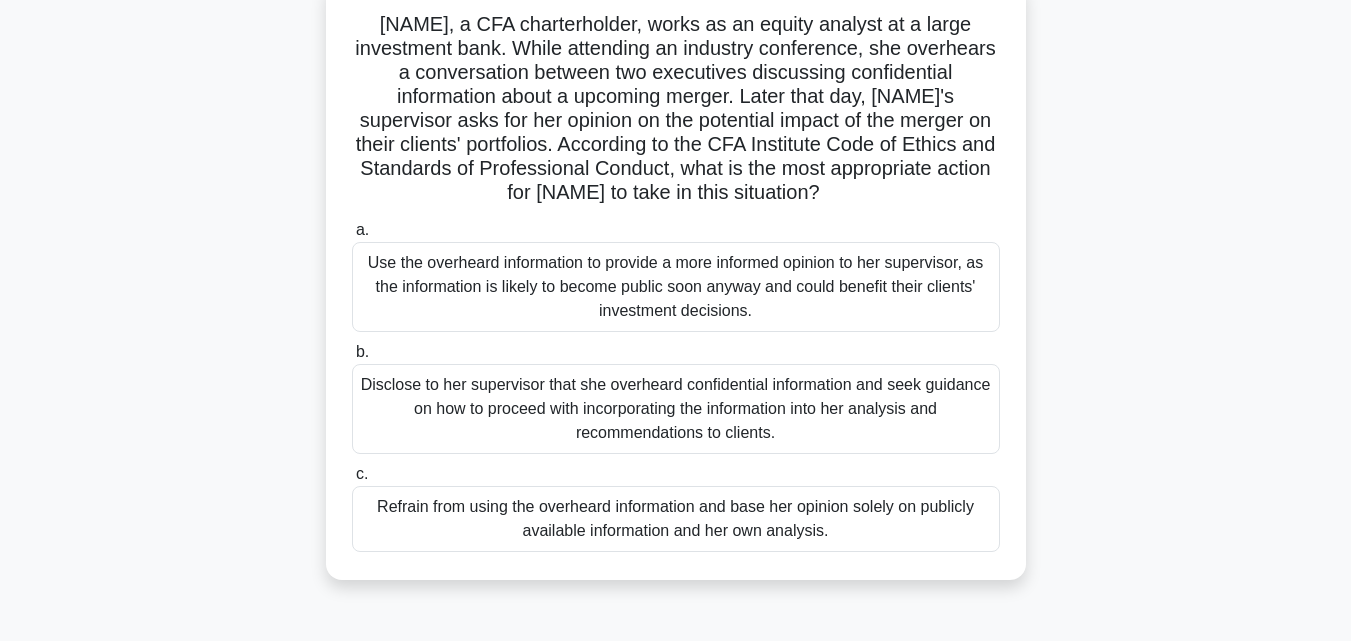 scroll, scrollTop: 137, scrollLeft: 0, axis: vertical 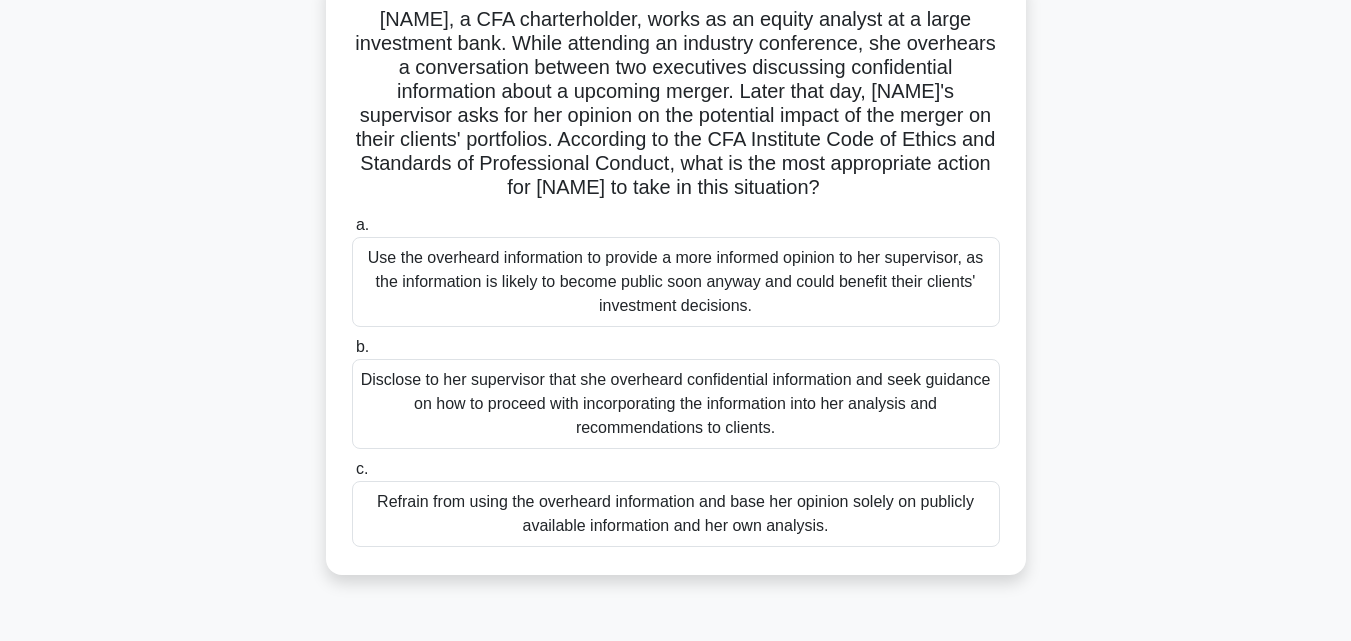click on "Refrain from using the overheard information and base her opinion solely on publicly available information and her own analysis." at bounding box center [676, 514] 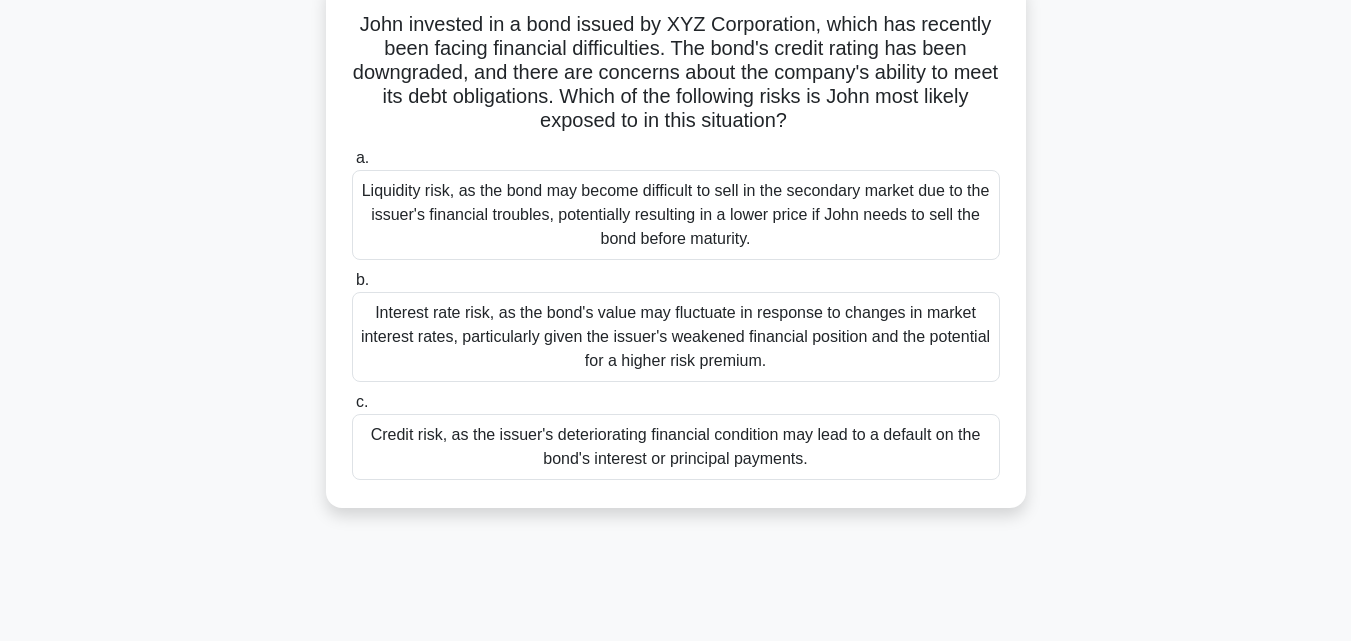click on "John invested in a bond issued by XYZ Corporation, which has recently been facing financial difficulties. The bond's credit rating has been downgraded, and there are concerns about the company's ability to meet its debt obligations. Which of the following risks is John most likely exposed to in this situation?
.spinner_0XTQ{transform-origin:center;animation:spinner_y6GP .75s linear infinite}@keyframes spinner_y6GP{100%{transform:rotate(360deg)}}
a.
b. c." at bounding box center [676, 256] 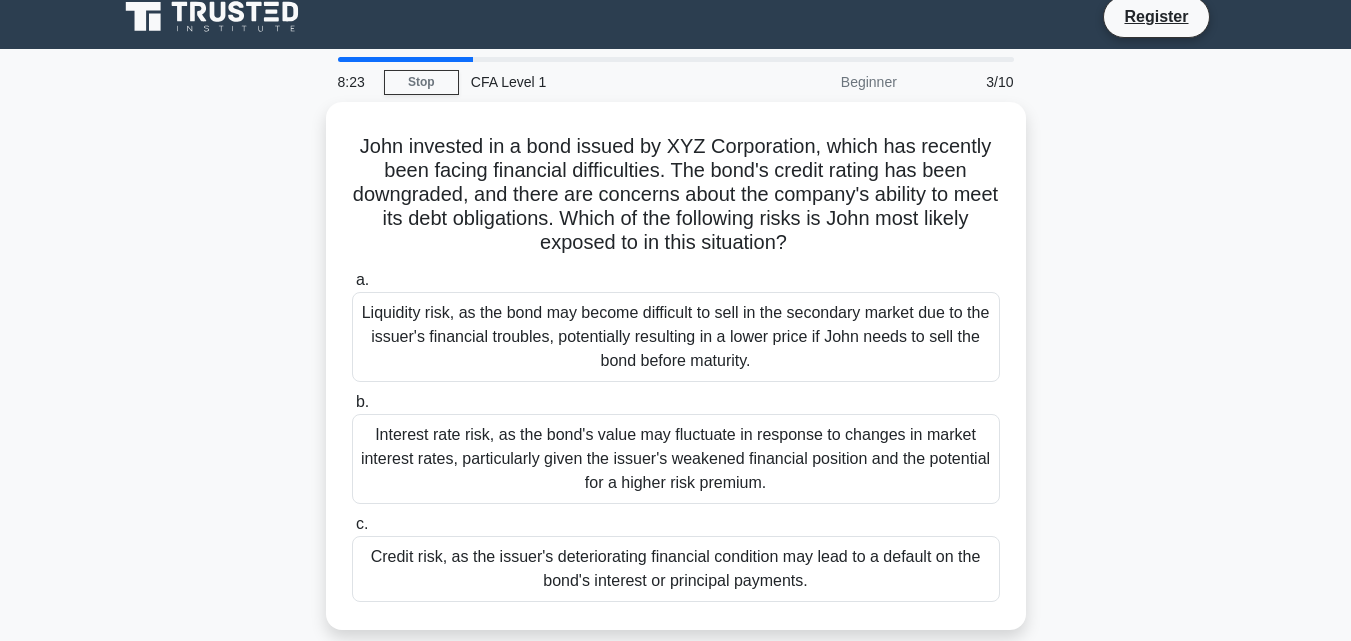 scroll, scrollTop: 0, scrollLeft: 0, axis: both 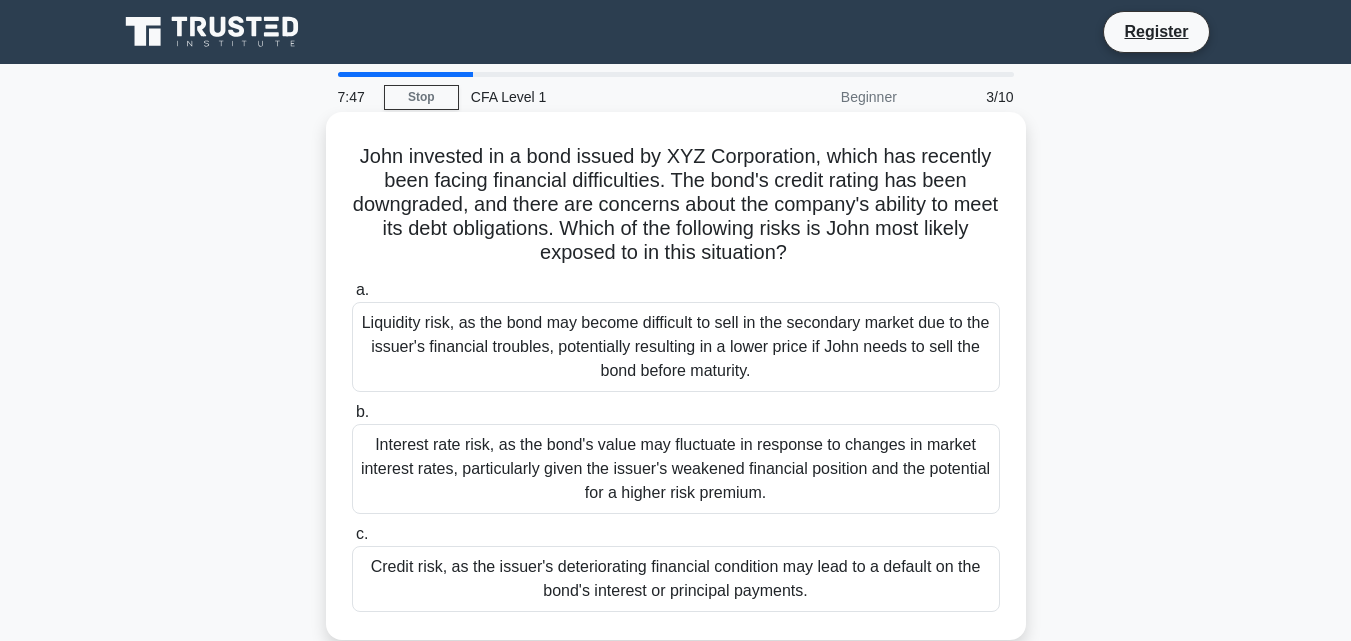 click on "Credit risk, as the issuer's deteriorating financial condition may lead to a default on the bond's interest or principal payments." at bounding box center (676, 579) 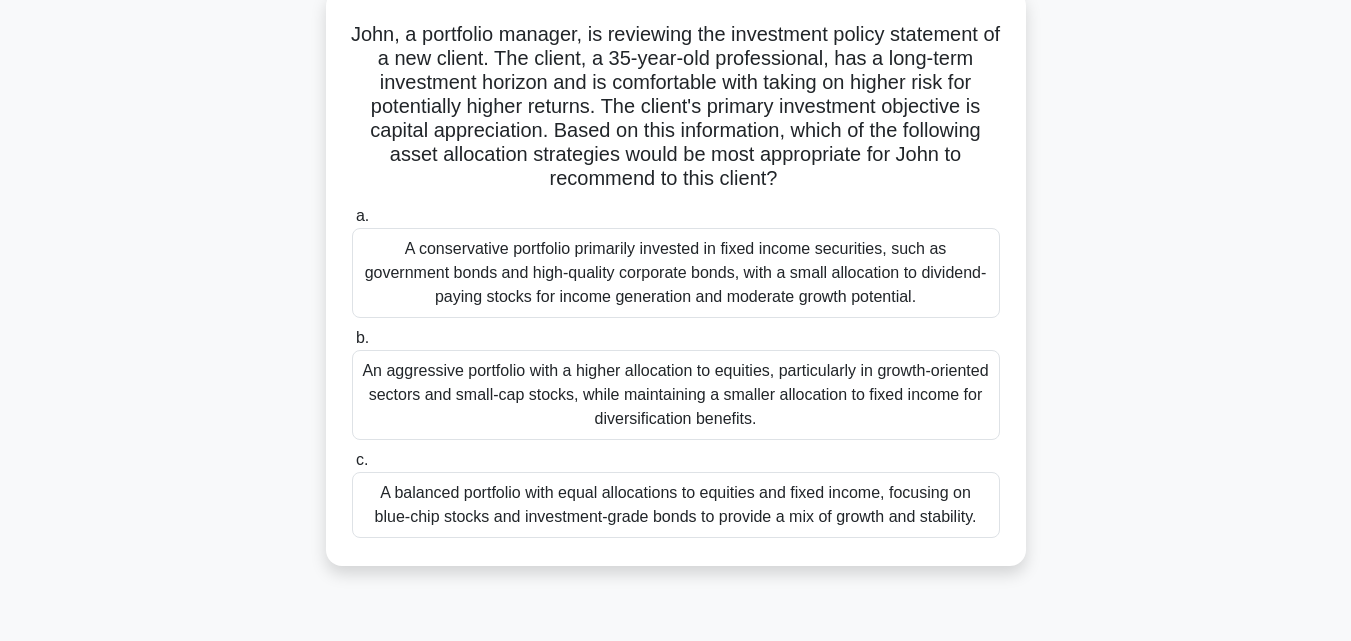 scroll, scrollTop: 123, scrollLeft: 0, axis: vertical 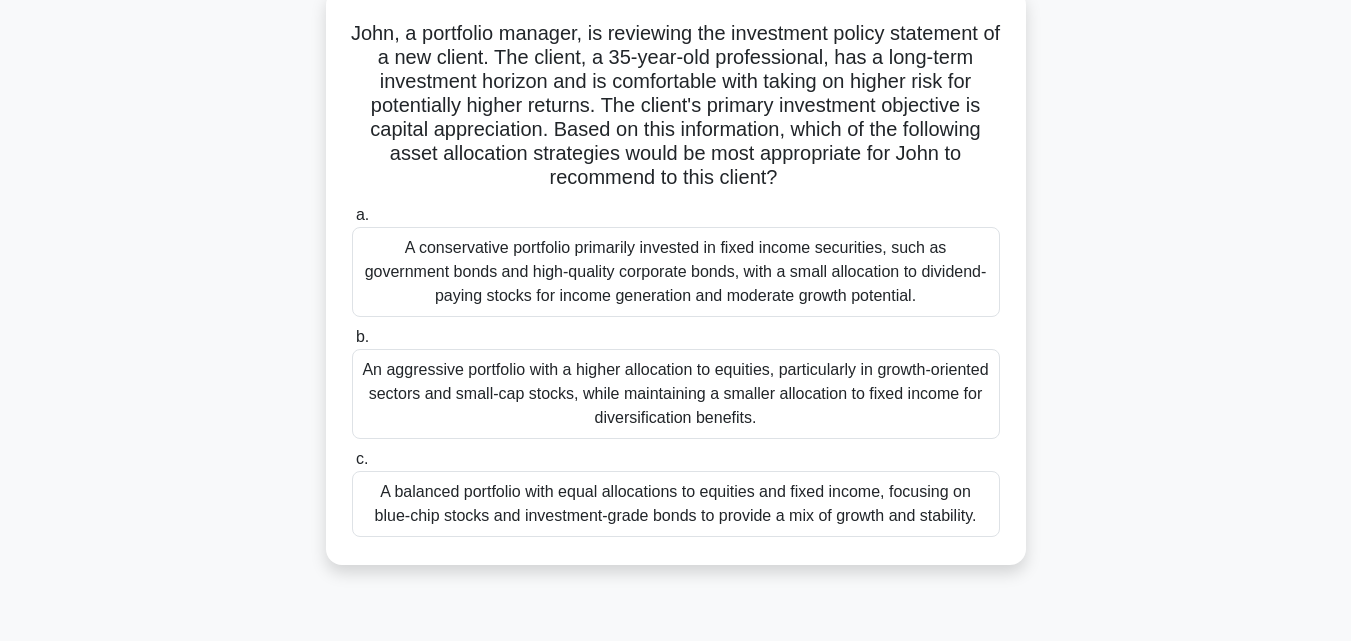 click on "An aggressive portfolio with a higher allocation to equities, particularly in growth-oriented sectors and small-cap stocks, while maintaining a smaller allocation to fixed income for diversification benefits." at bounding box center [676, 394] 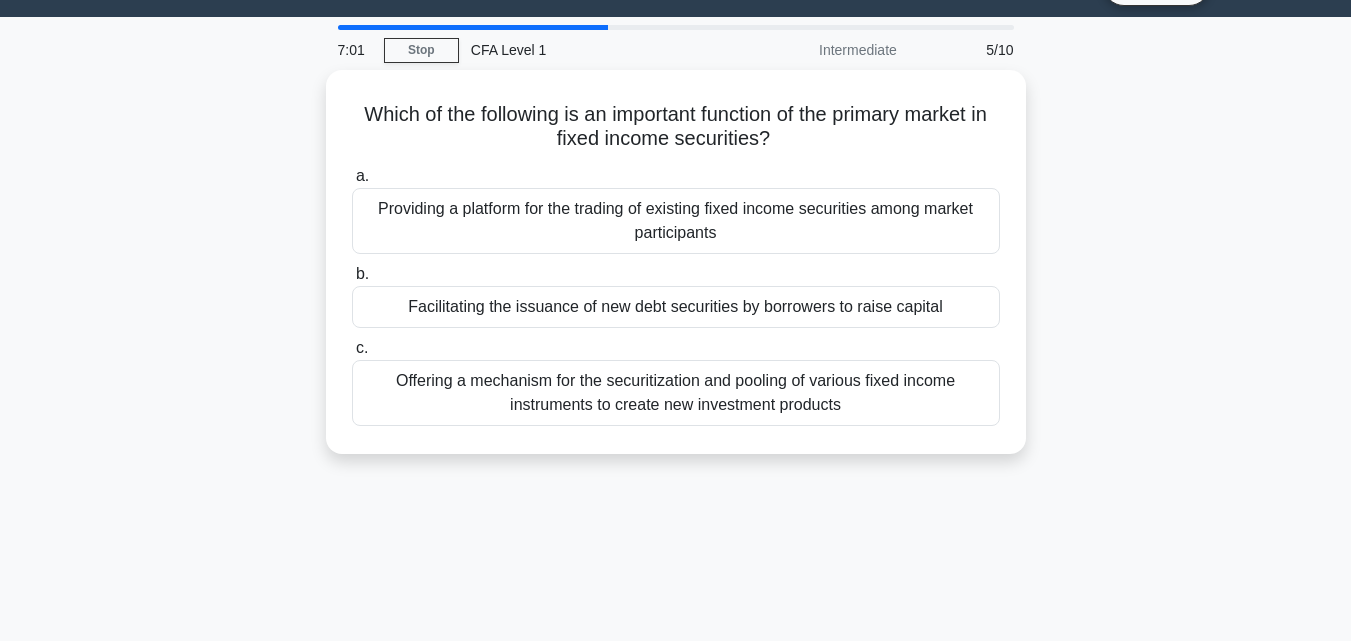 scroll, scrollTop: 43, scrollLeft: 0, axis: vertical 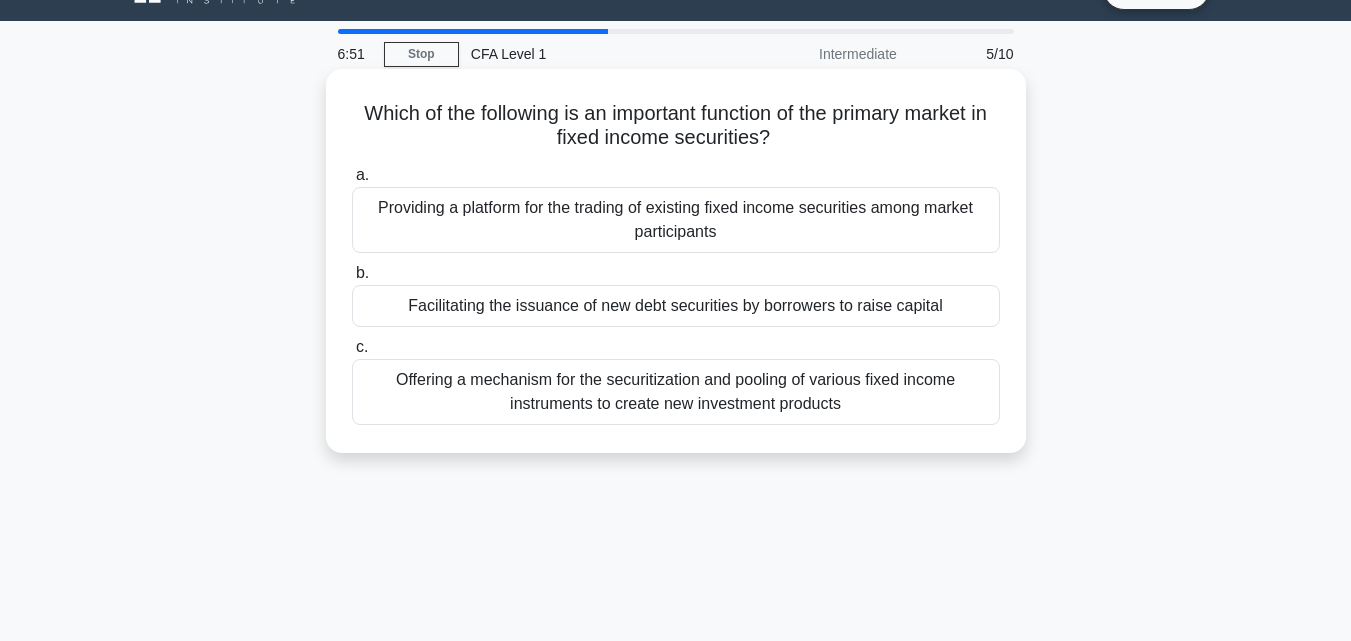 click on "Facilitating the issuance of new debt securities by borrowers to raise capital" at bounding box center [676, 306] 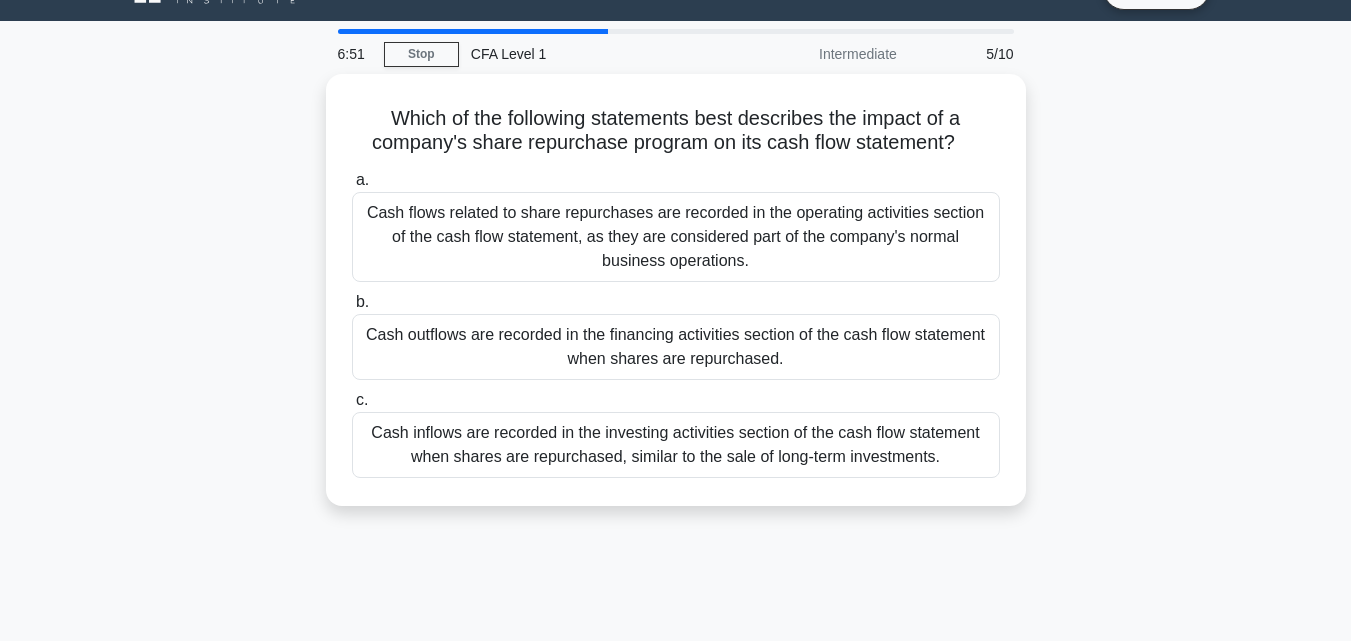scroll, scrollTop: 0, scrollLeft: 0, axis: both 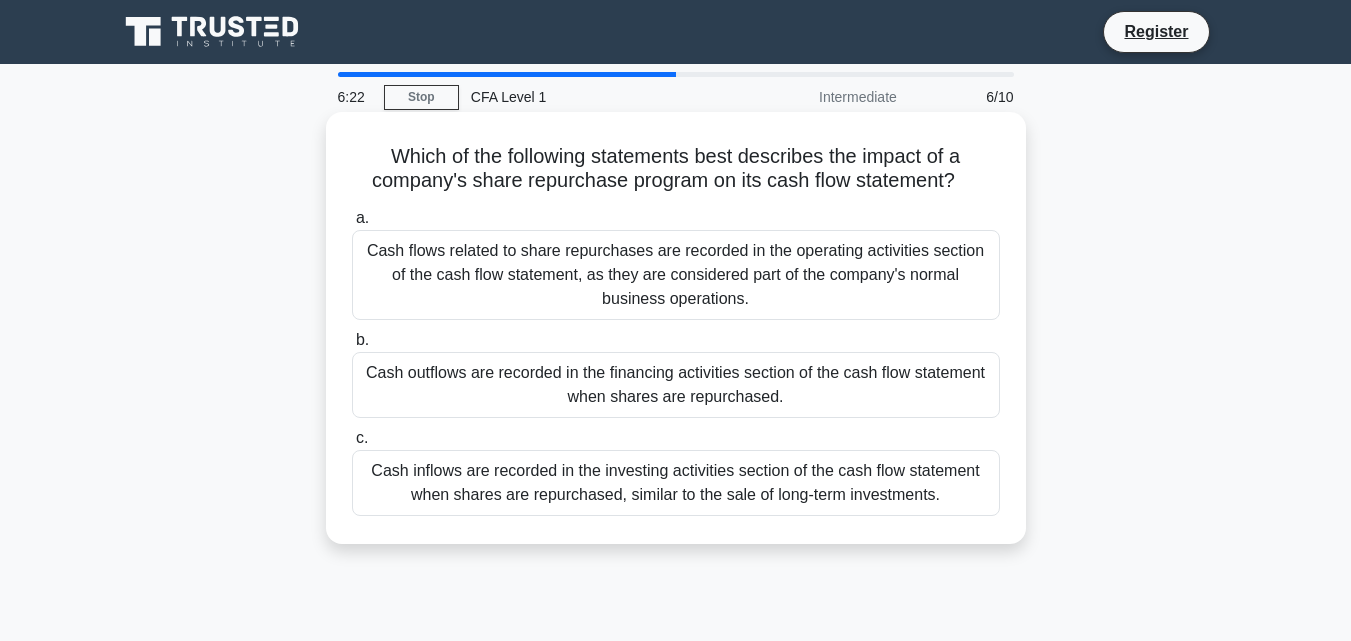 click on "Cash outflows are recorded in the financing activities section of the cash flow statement when shares are repurchased." at bounding box center (676, 385) 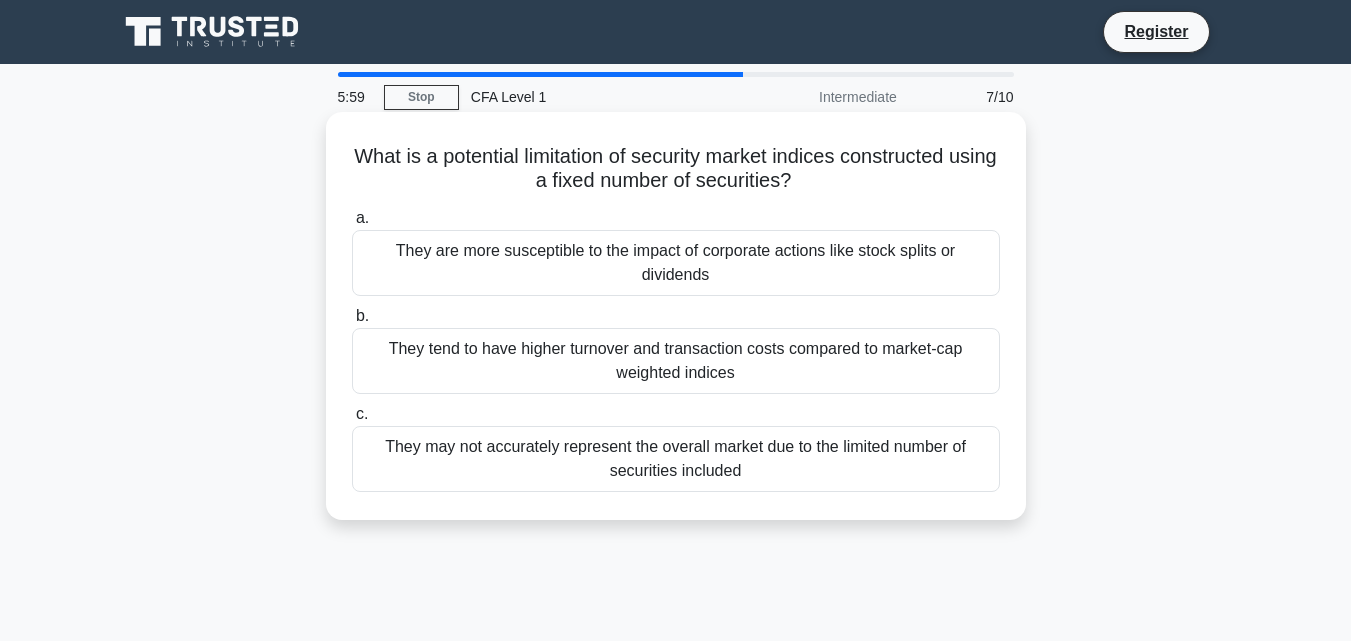 click on "They may not accurately represent the overall market due to the limited number of securities included" at bounding box center (676, 459) 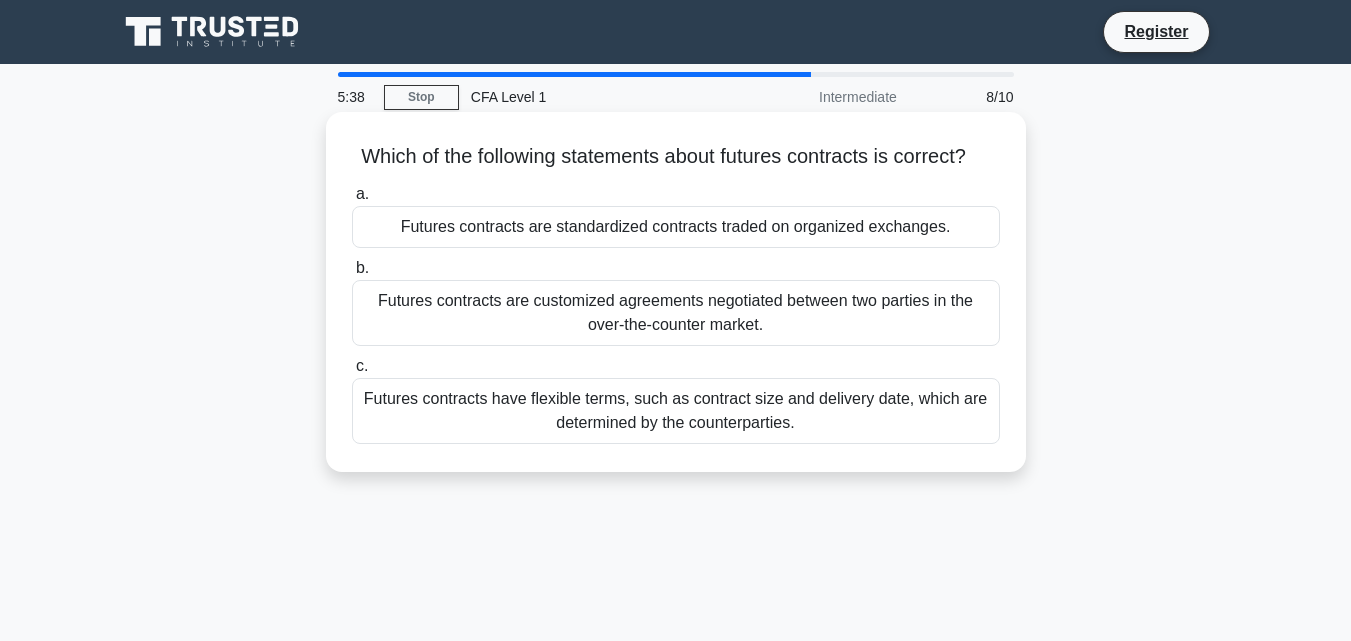 click on "Futures contracts are standardized contracts traded on organized exchanges." at bounding box center (676, 227) 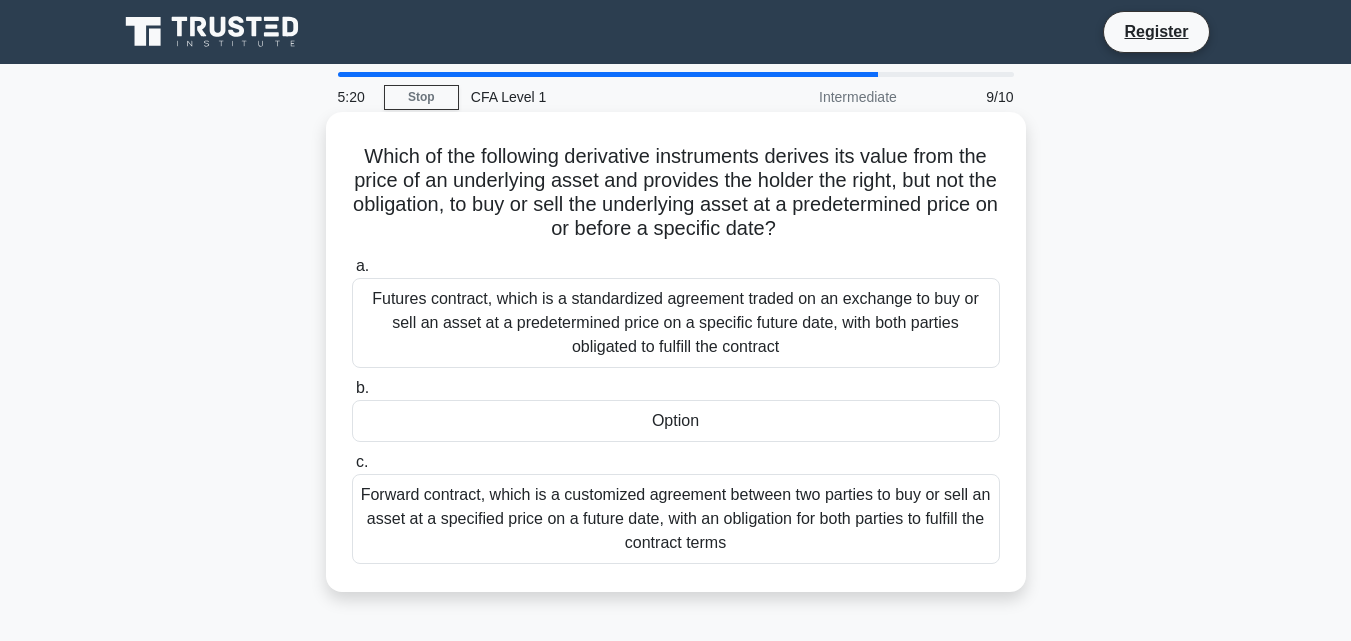 click on "Option" at bounding box center [676, 421] 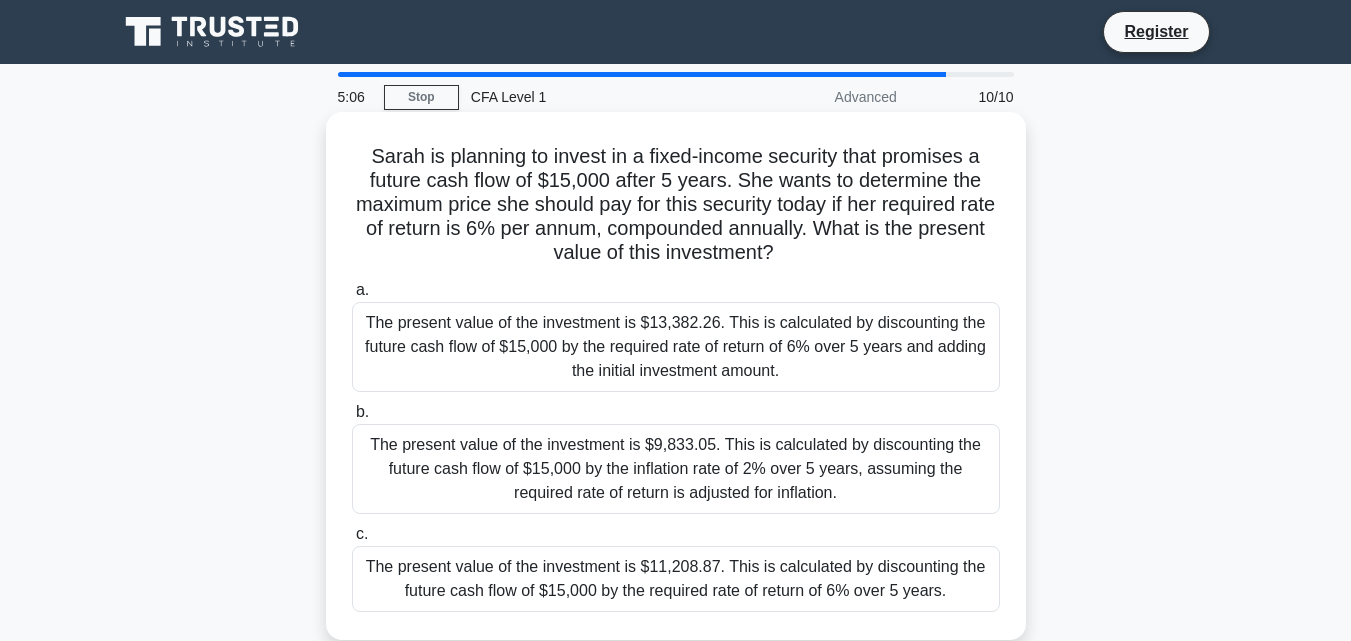 click on "The present value of the investment is $9,833.05. This is calculated by discounting the future cash flow of $15,000 by the inflation rate of 2% over 5 years, assuming the required rate of return is adjusted for inflation." at bounding box center (676, 469) 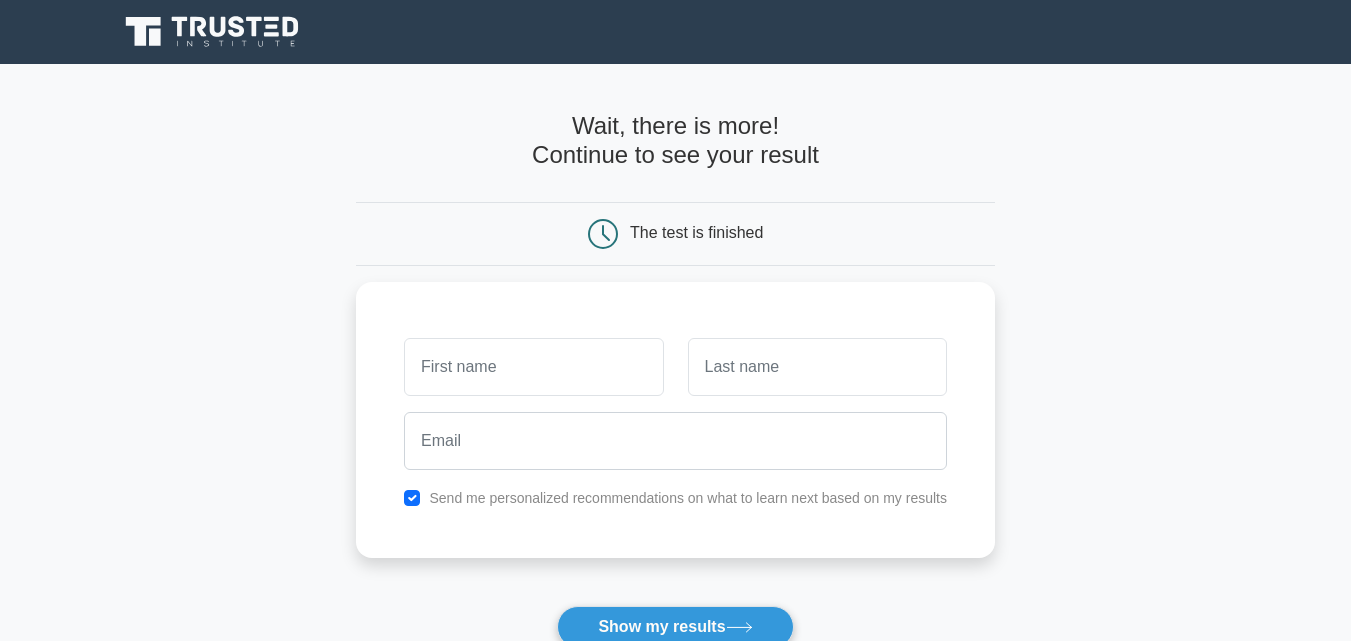 scroll, scrollTop: 0, scrollLeft: 0, axis: both 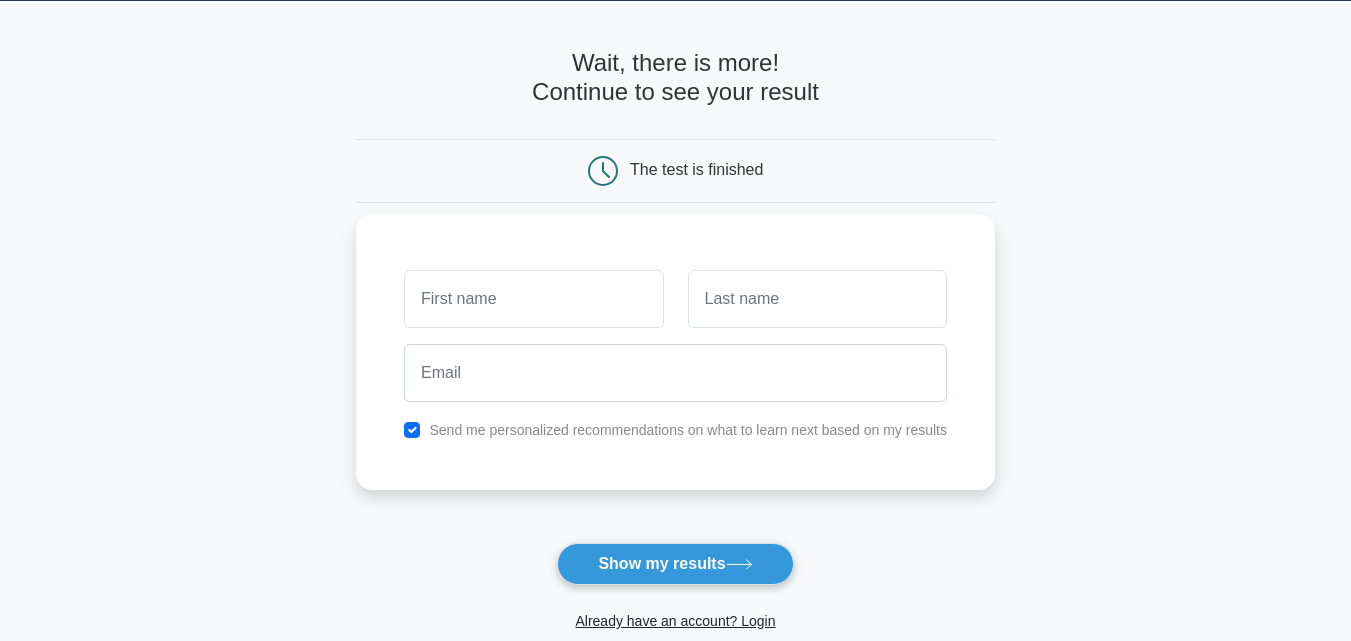 click on "Send me personalized recommendations on what to learn next based on my results" at bounding box center [688, 430] 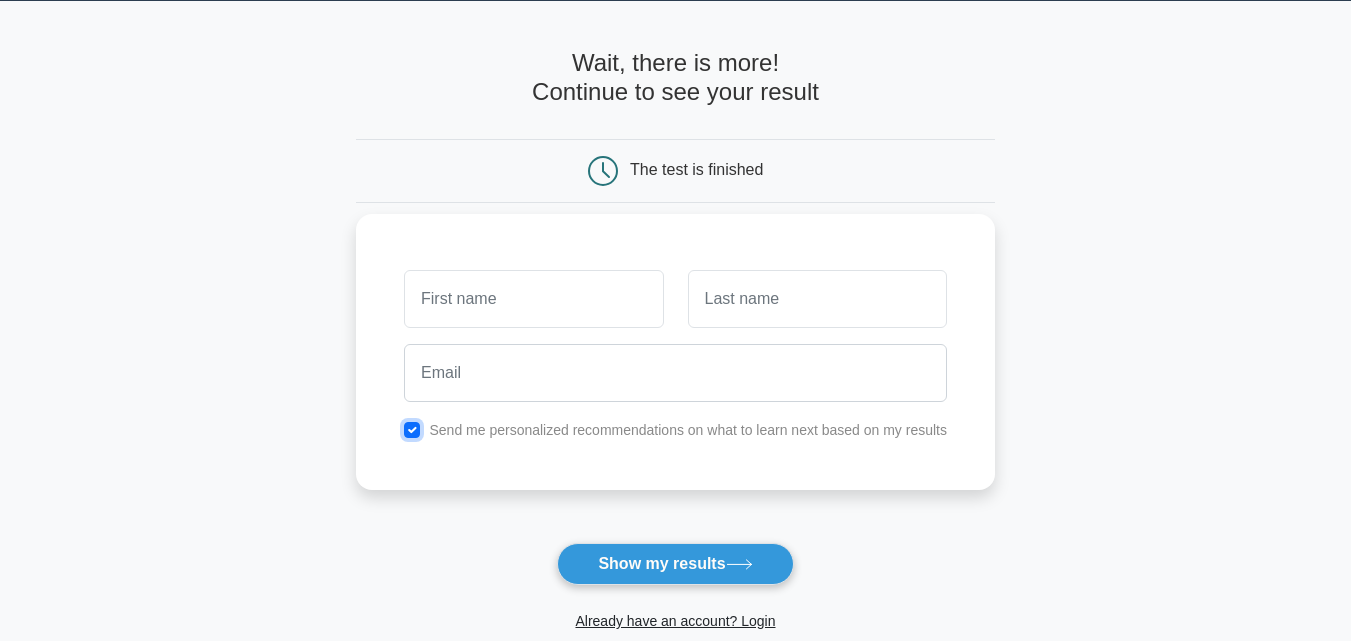 click at bounding box center [412, 430] 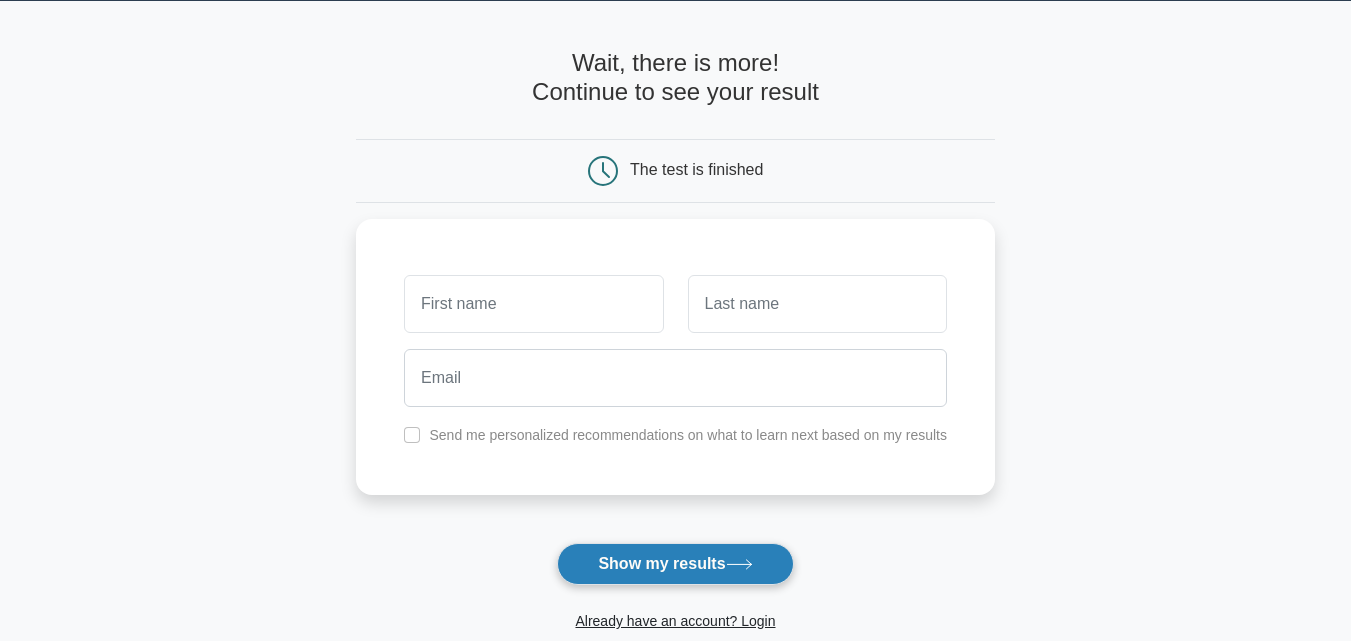 click on "Show my results" at bounding box center (675, 564) 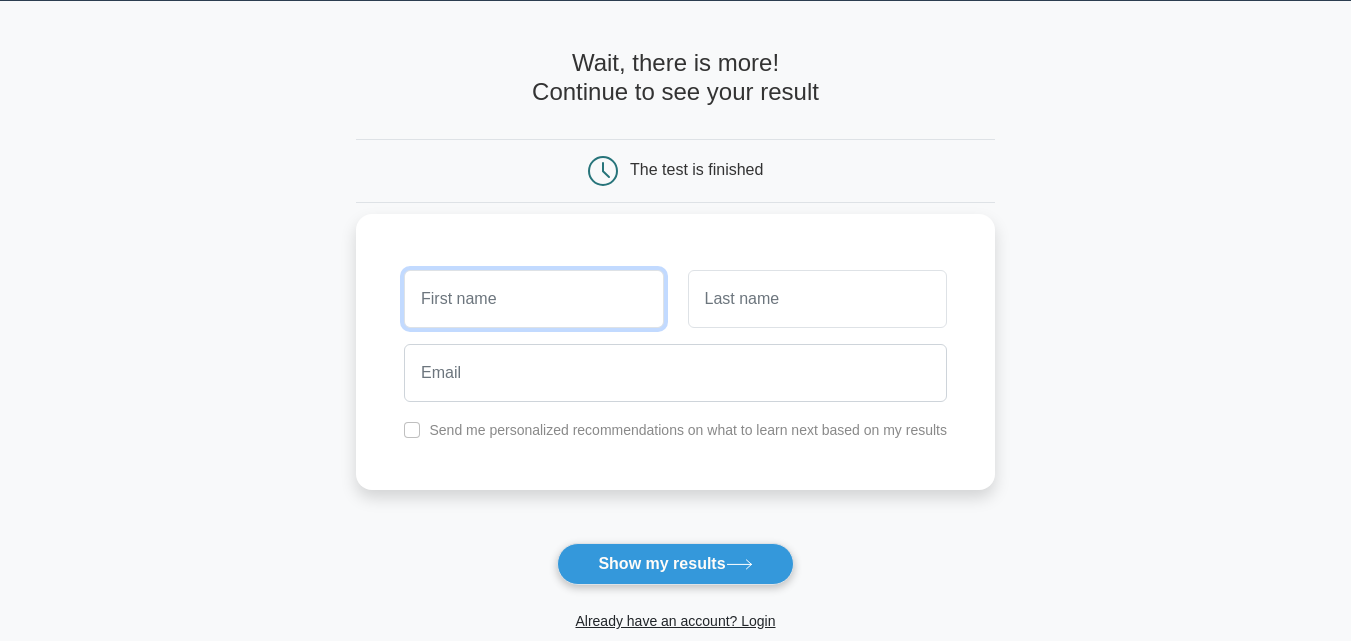 type on "n" 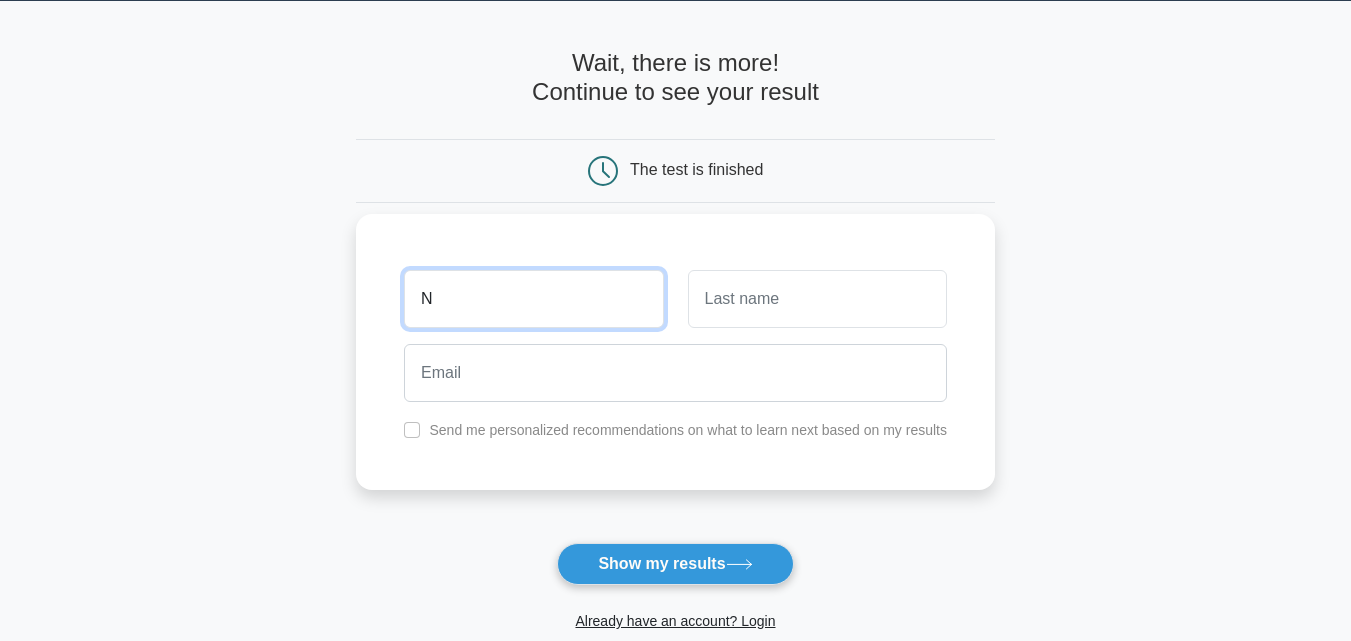 type on "Nishita" 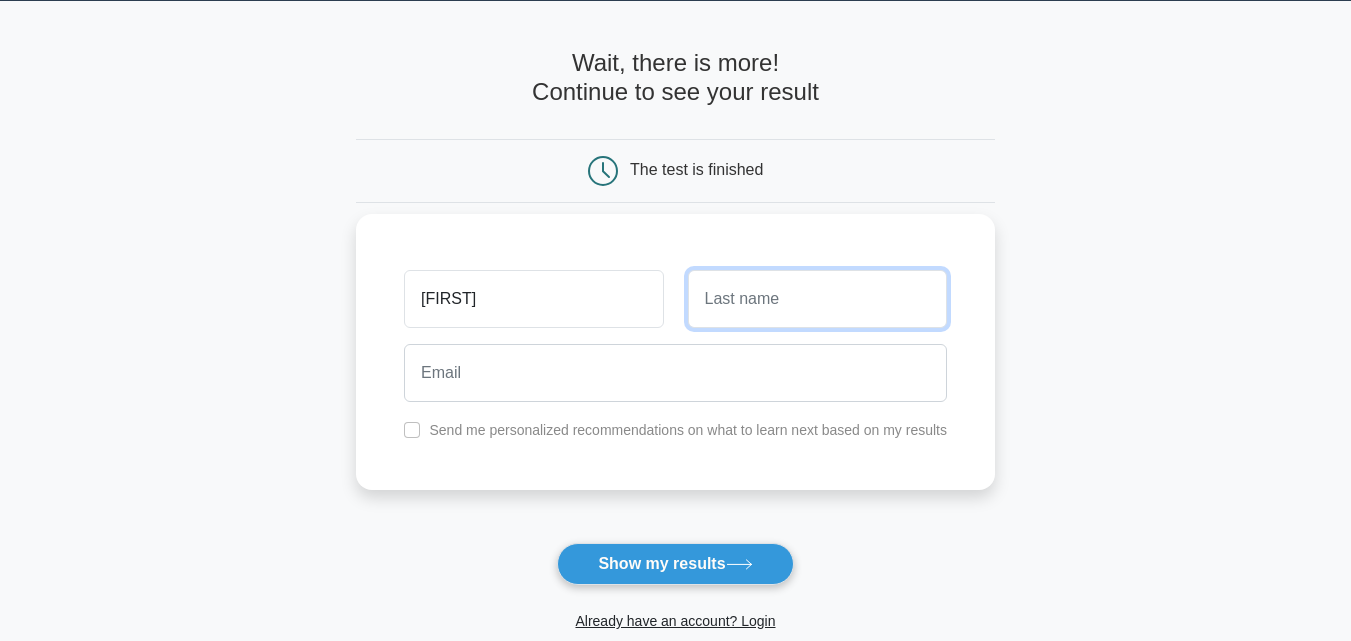 click at bounding box center (817, 299) 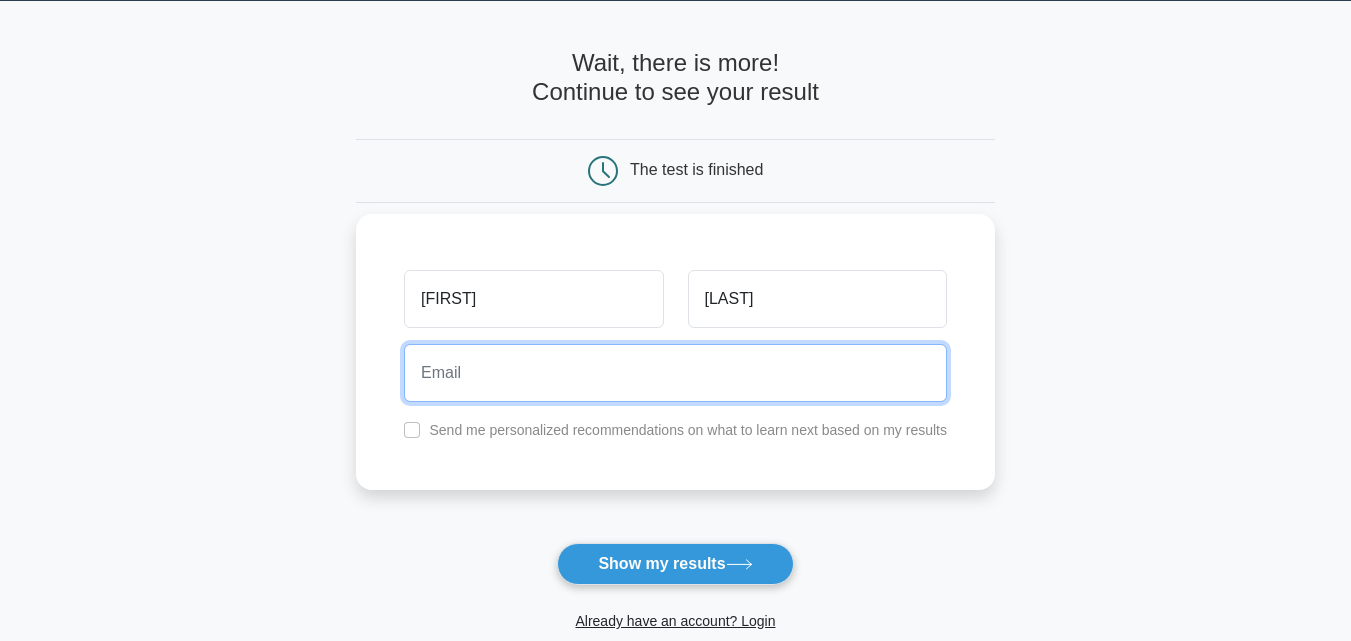 click at bounding box center (675, 373) 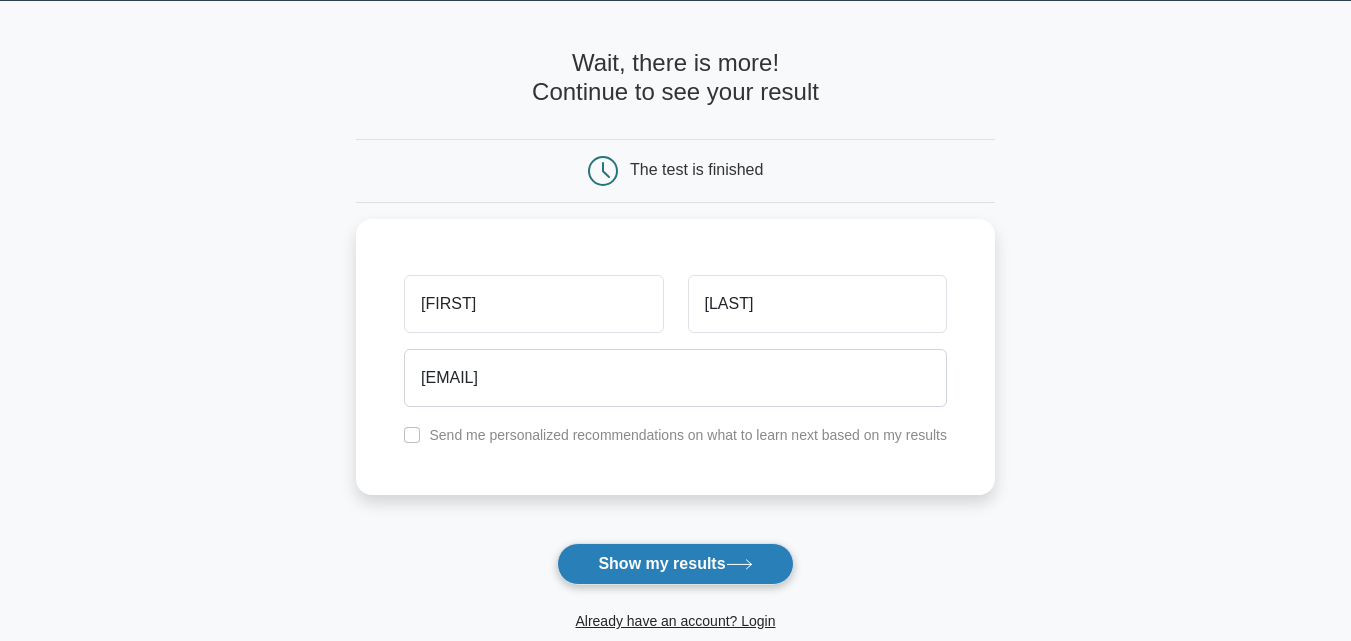 click on "Show my results" at bounding box center (675, 564) 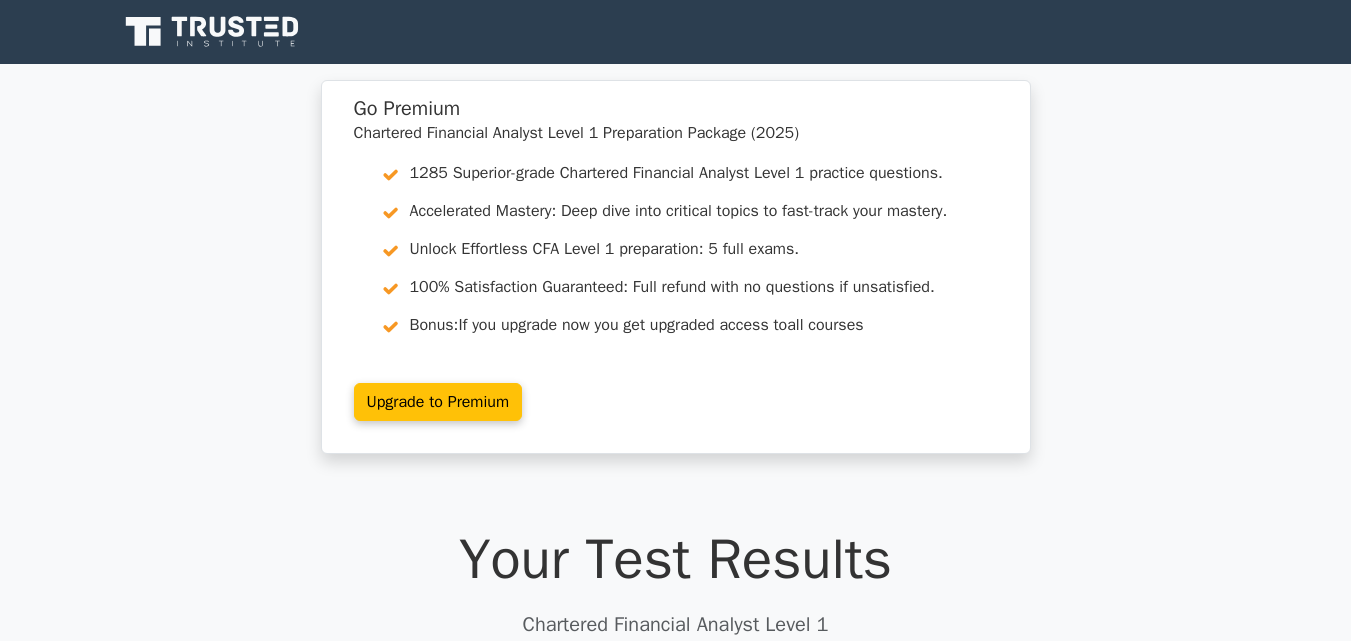 scroll, scrollTop: 0, scrollLeft: 0, axis: both 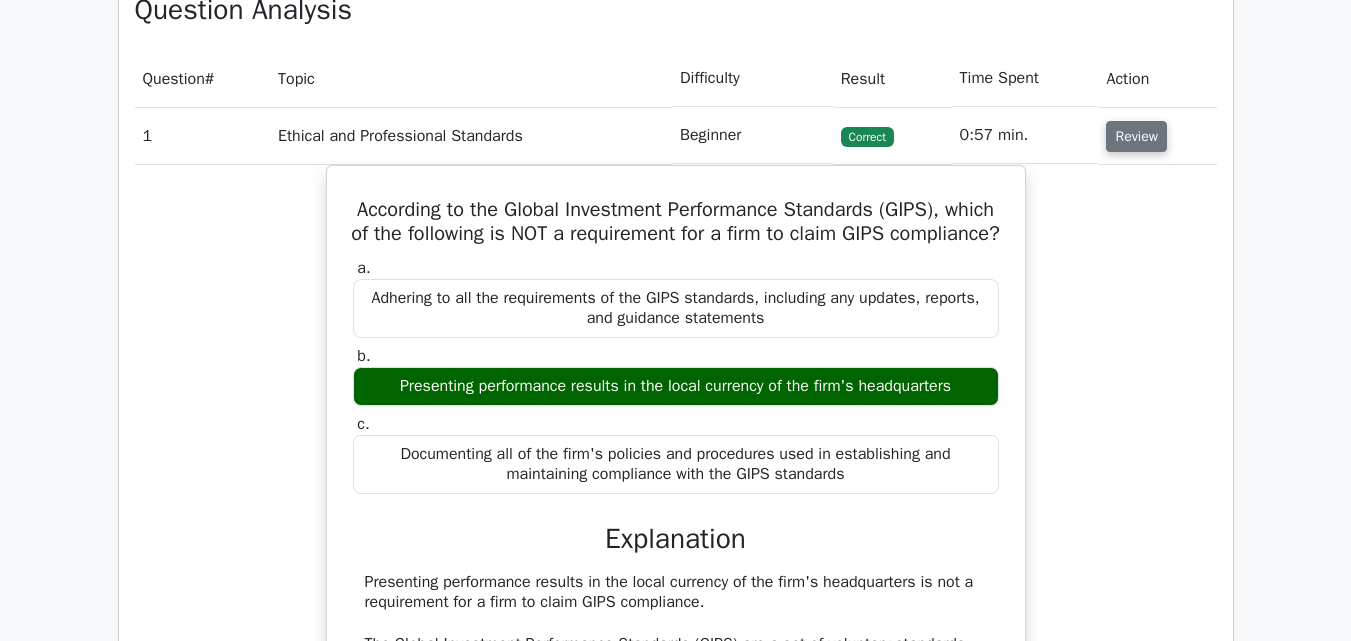 click on "Review" at bounding box center (1136, 136) 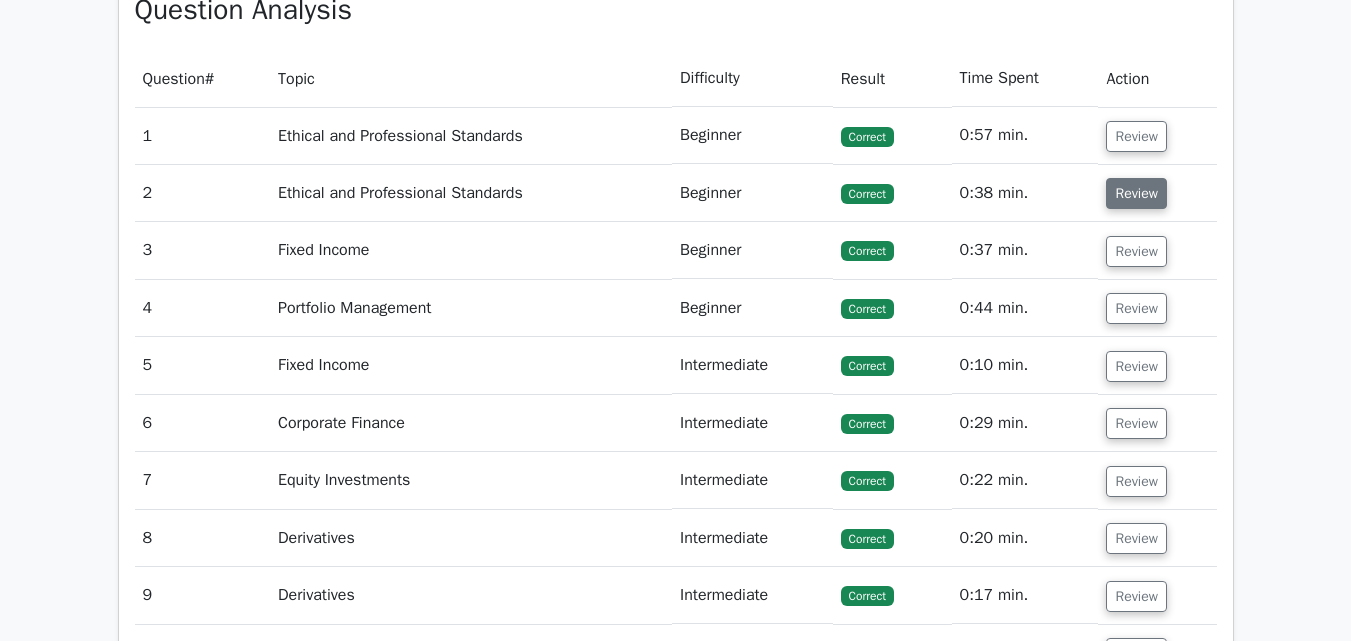 click on "Review" at bounding box center (1136, 193) 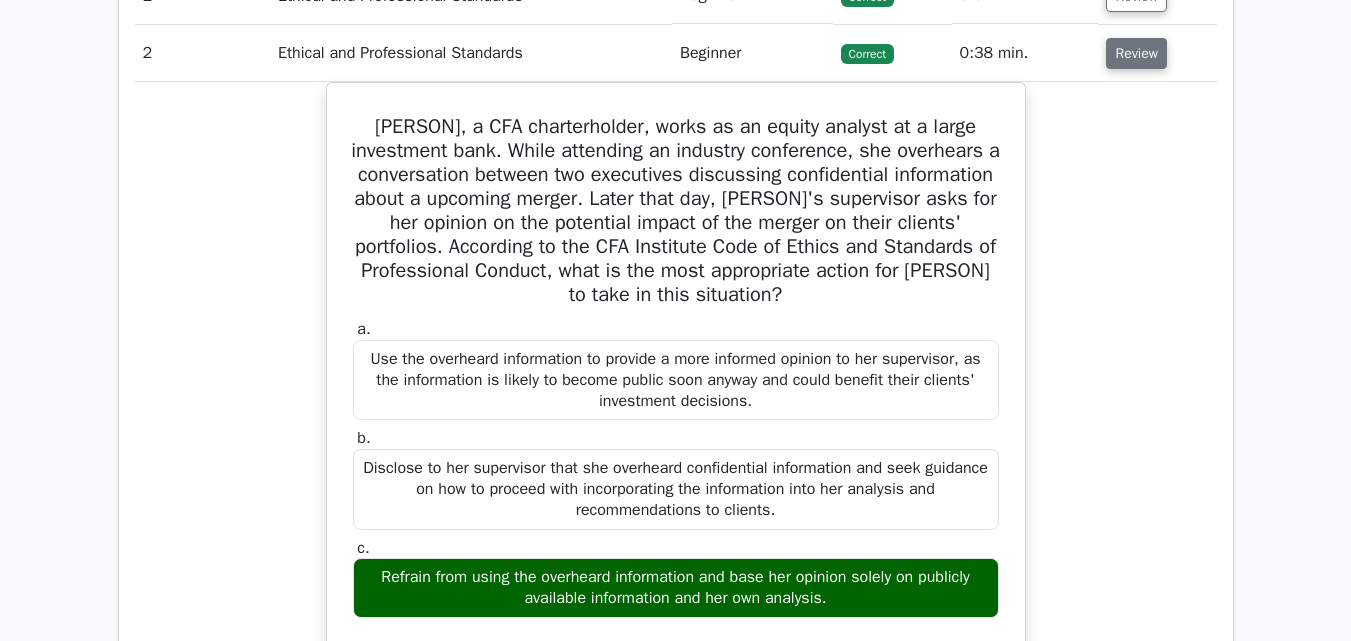 scroll, scrollTop: 1503, scrollLeft: 0, axis: vertical 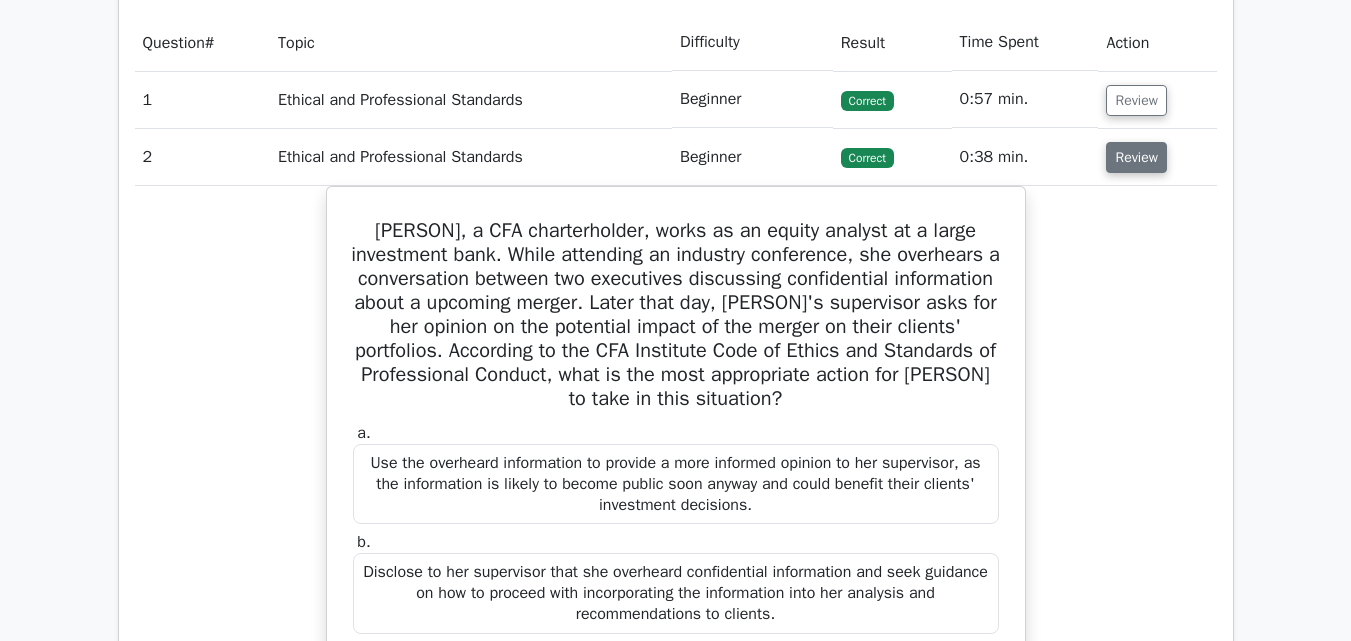 click on "[PERSON], a CFA charterholder, works as an equity analyst at a large investment bank. While attending an industry conference, she overhears a conversation between two executives discussing confidential information about a upcoming merger. Later that day, [PERSON]'s supervisor asks for her opinion on the potential impact of the merger on their clients' portfolios. According to the CFA Institute Code of Ethics and Standards of Professional Conduct, what is the most appropriate action for [PERSON] to take in this situation?
a.
b. c." at bounding box center (676, 733) 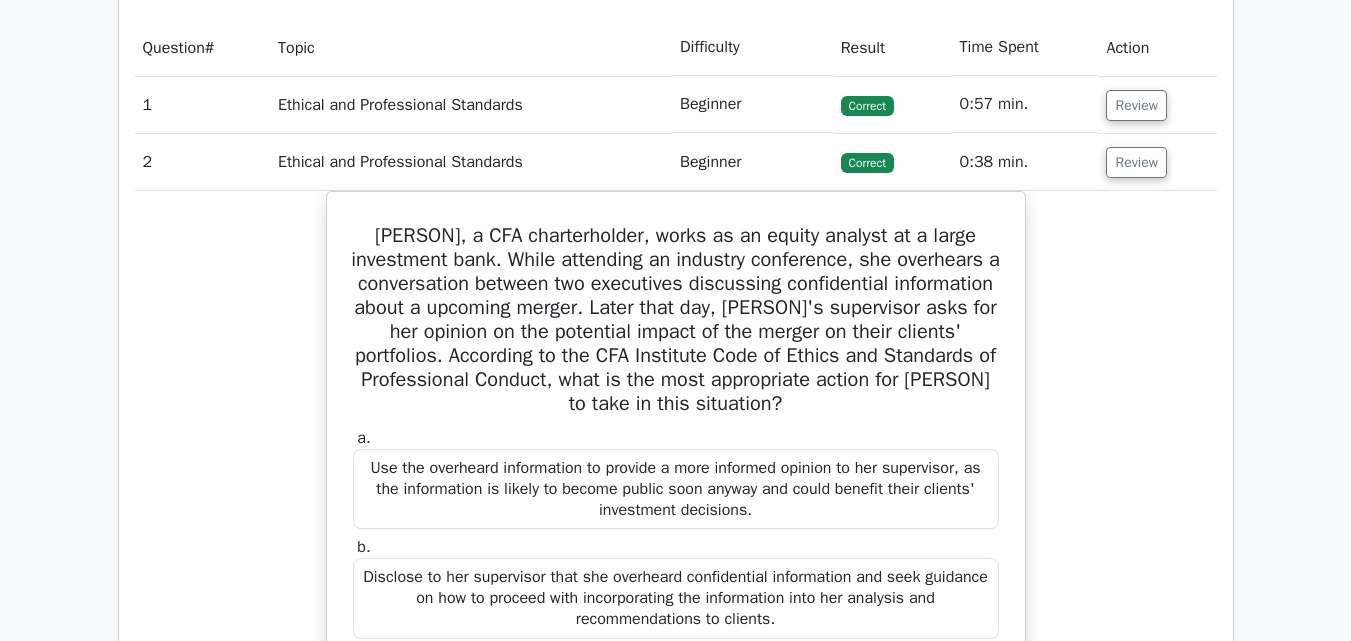 drag, startPoint x: 1148, startPoint y: 195, endPoint x: 1106, endPoint y: 227, distance: 52.801514 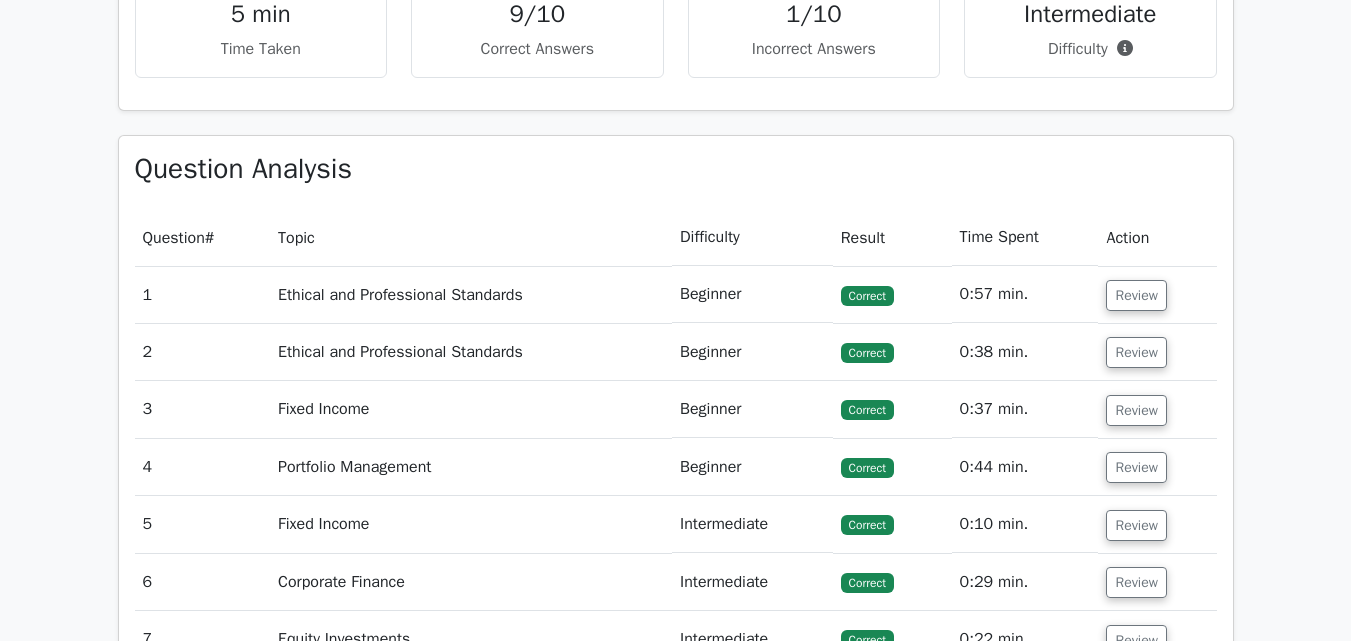 scroll, scrollTop: 1357, scrollLeft: 0, axis: vertical 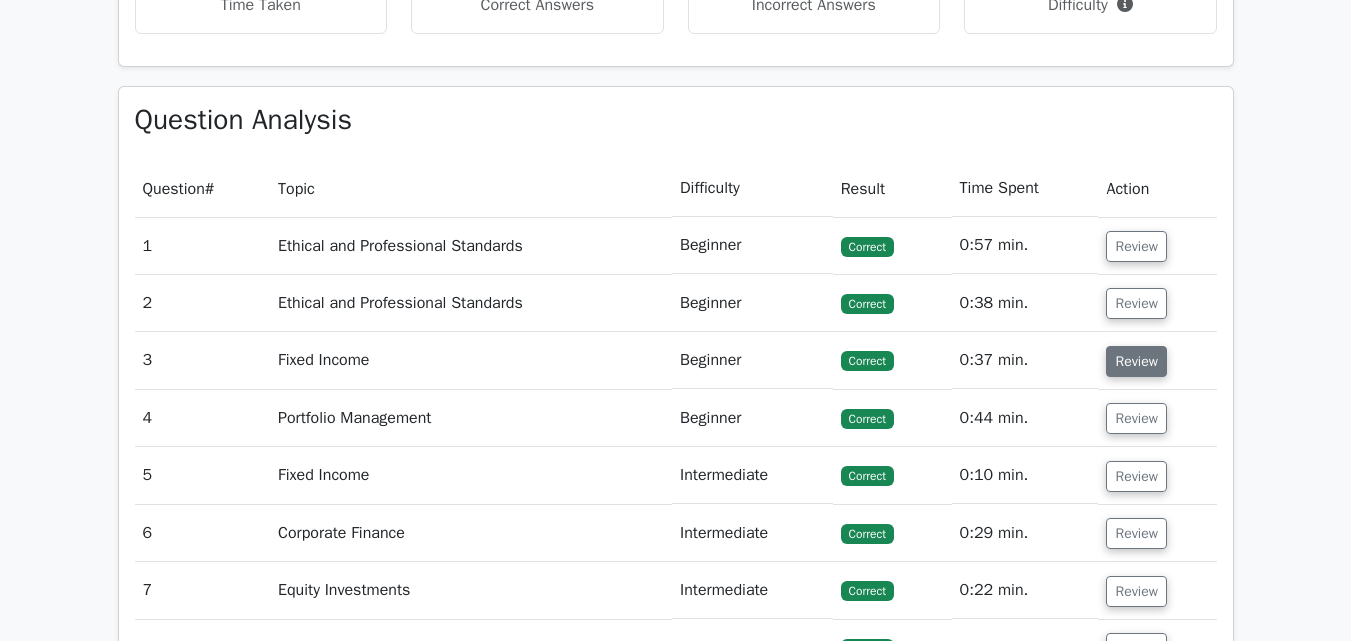 click on "Review" at bounding box center [1136, 361] 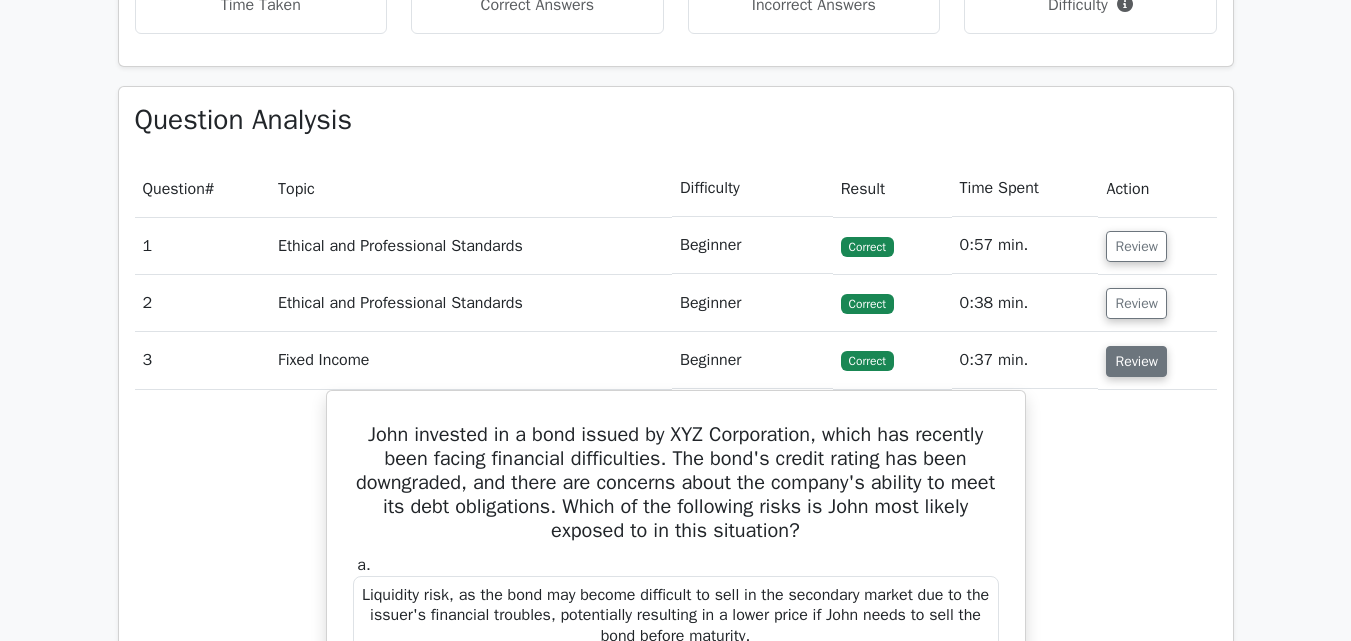 click on "Review" at bounding box center (1136, 361) 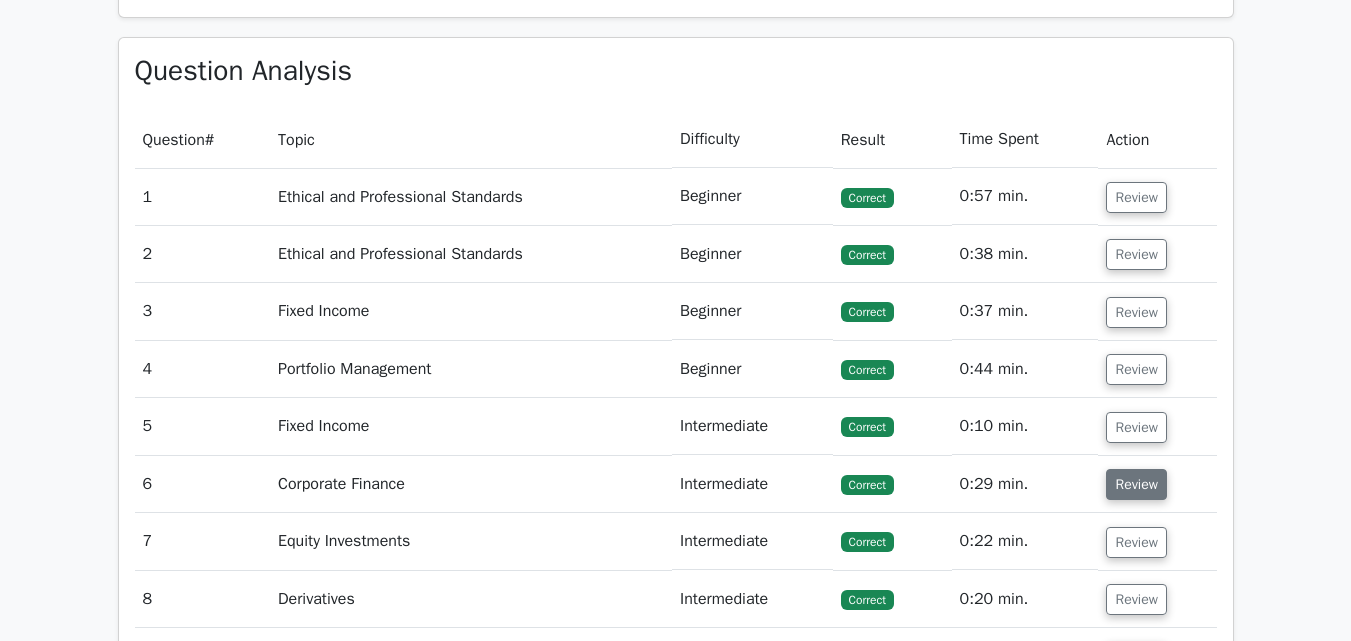 scroll, scrollTop: 1376, scrollLeft: 0, axis: vertical 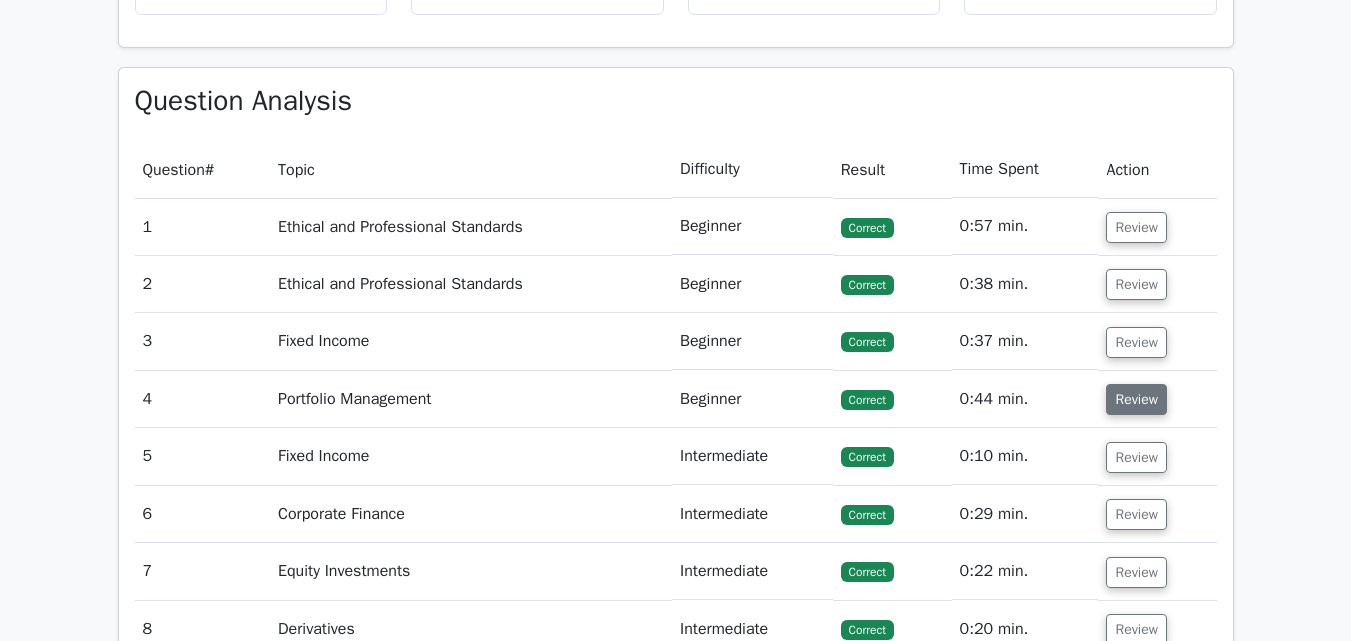 click on "Review" at bounding box center [1136, 399] 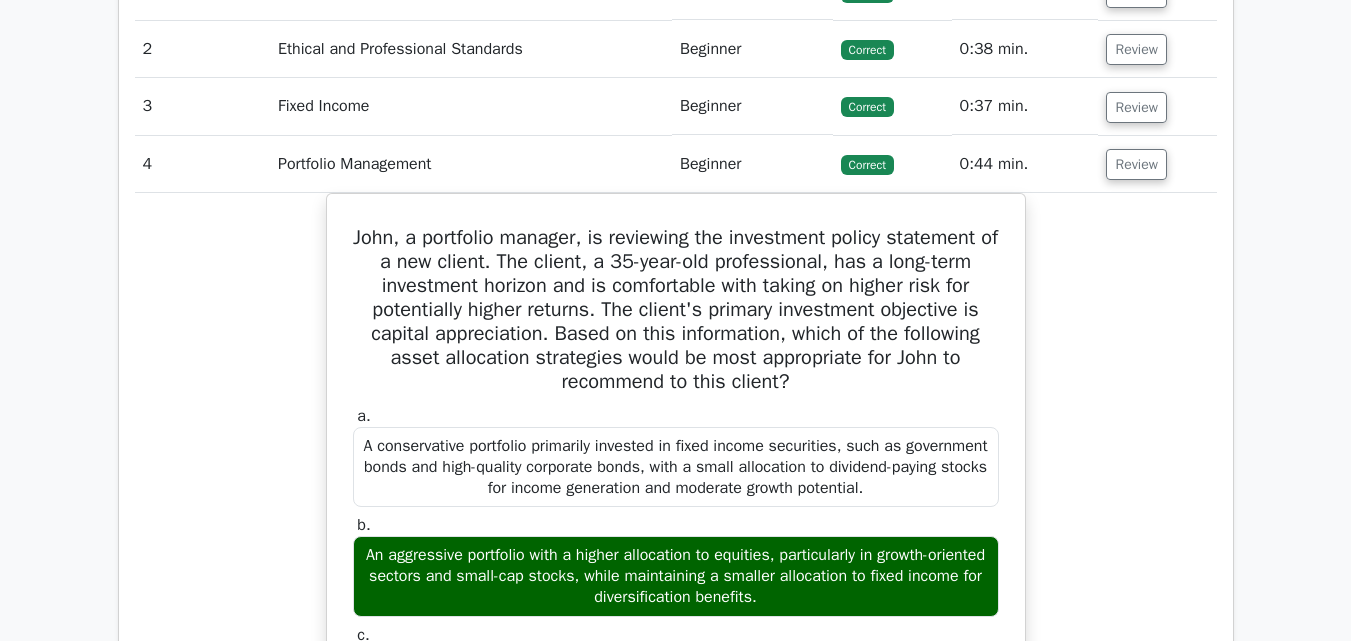 scroll, scrollTop: 1431, scrollLeft: 0, axis: vertical 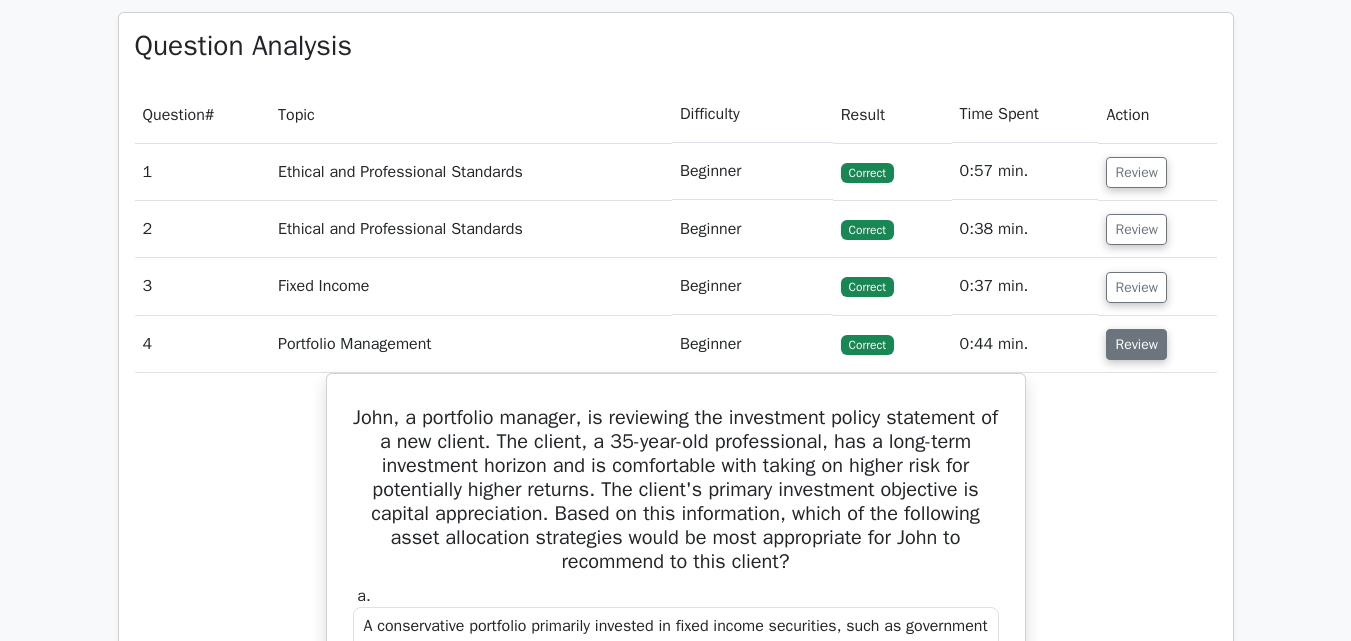 click on "Review" at bounding box center [1136, 344] 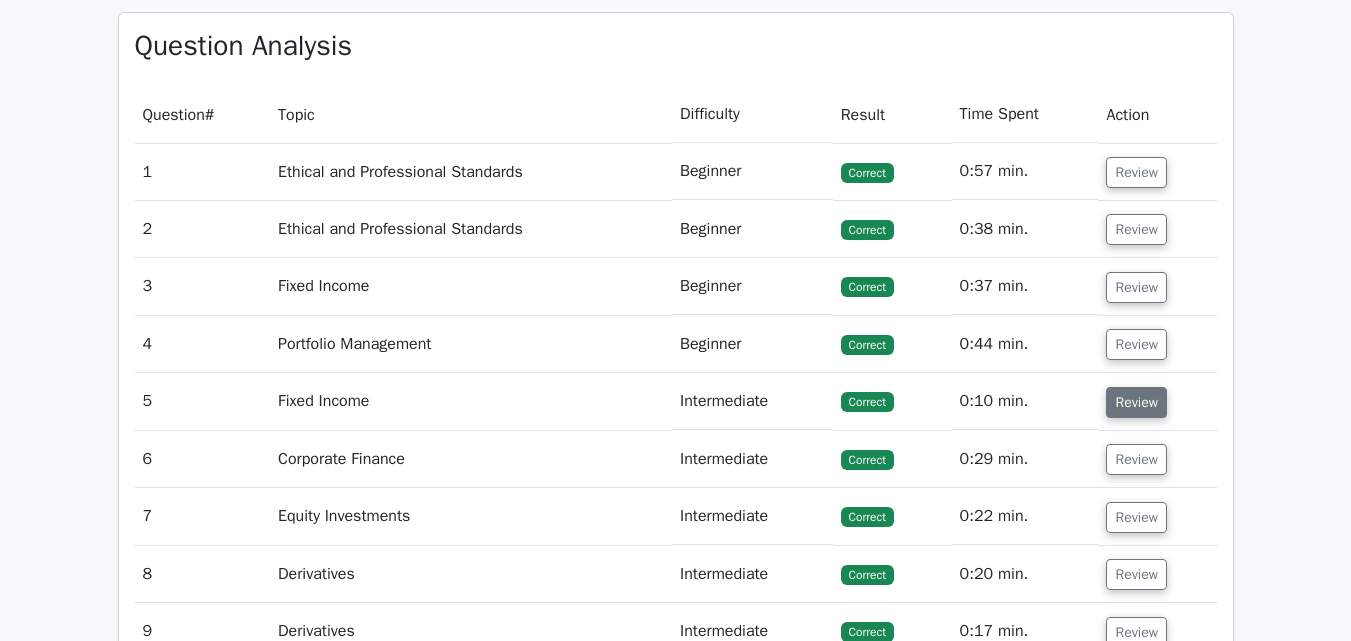 click on "Review" at bounding box center (1136, 402) 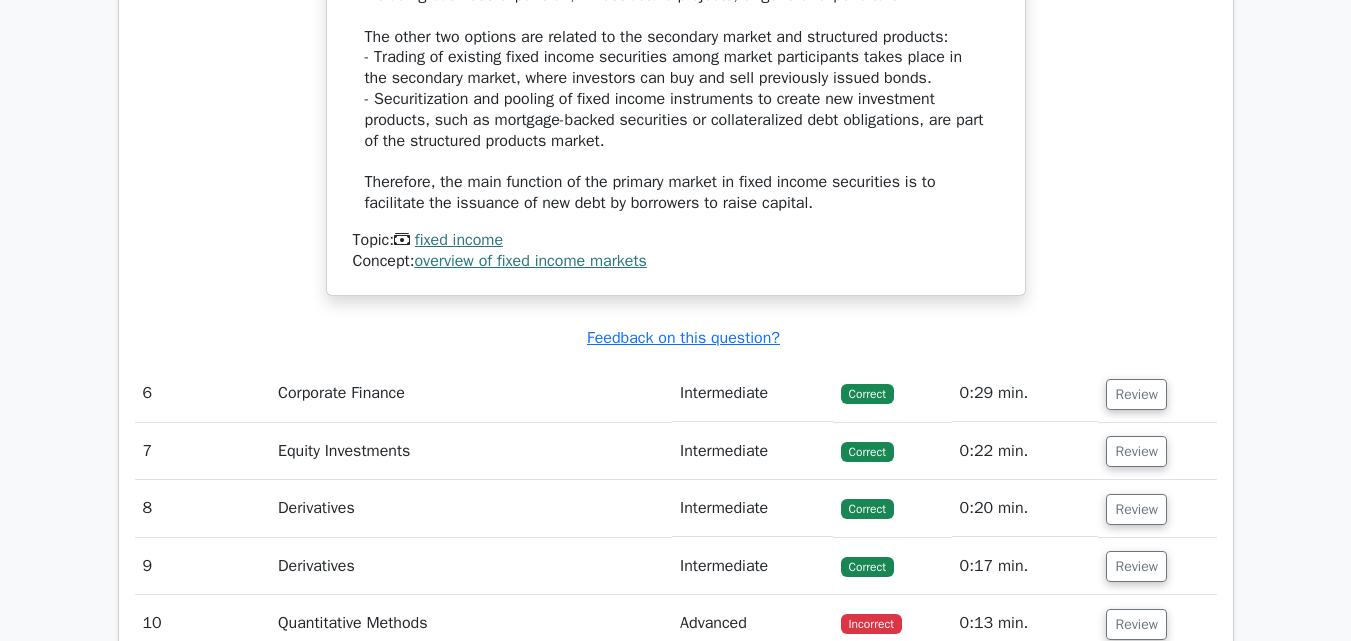 scroll, scrollTop: 2489, scrollLeft: 0, axis: vertical 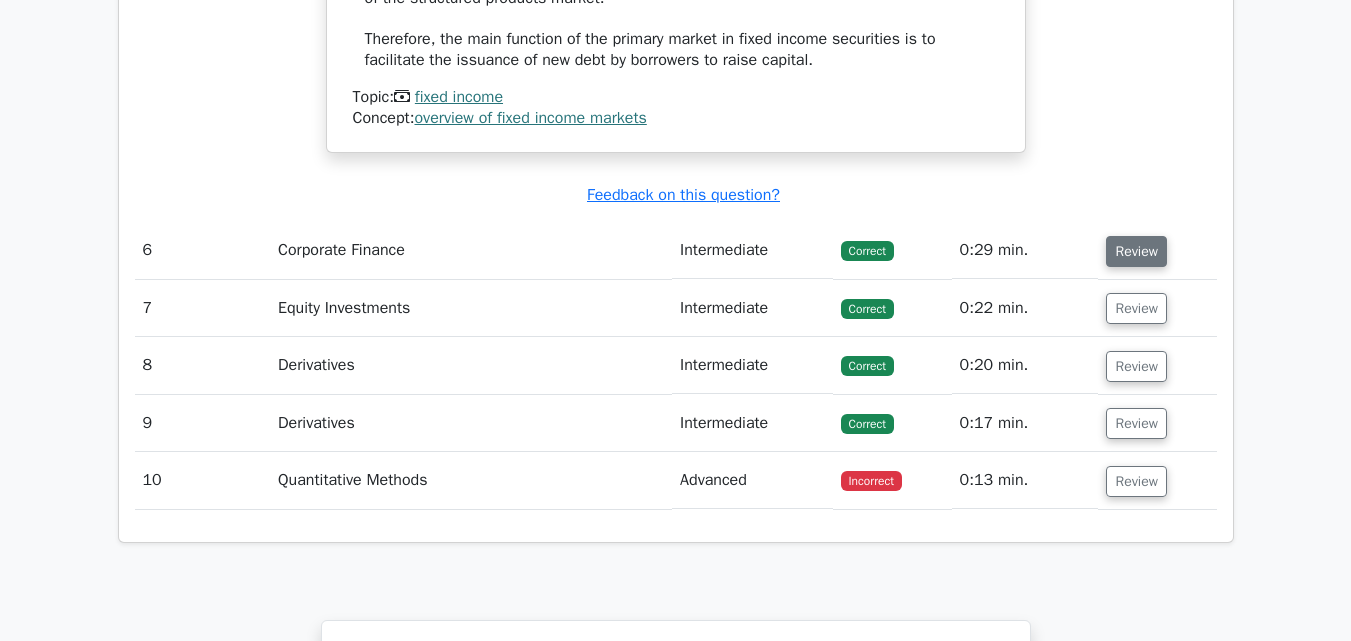click on "Review" at bounding box center (1136, 251) 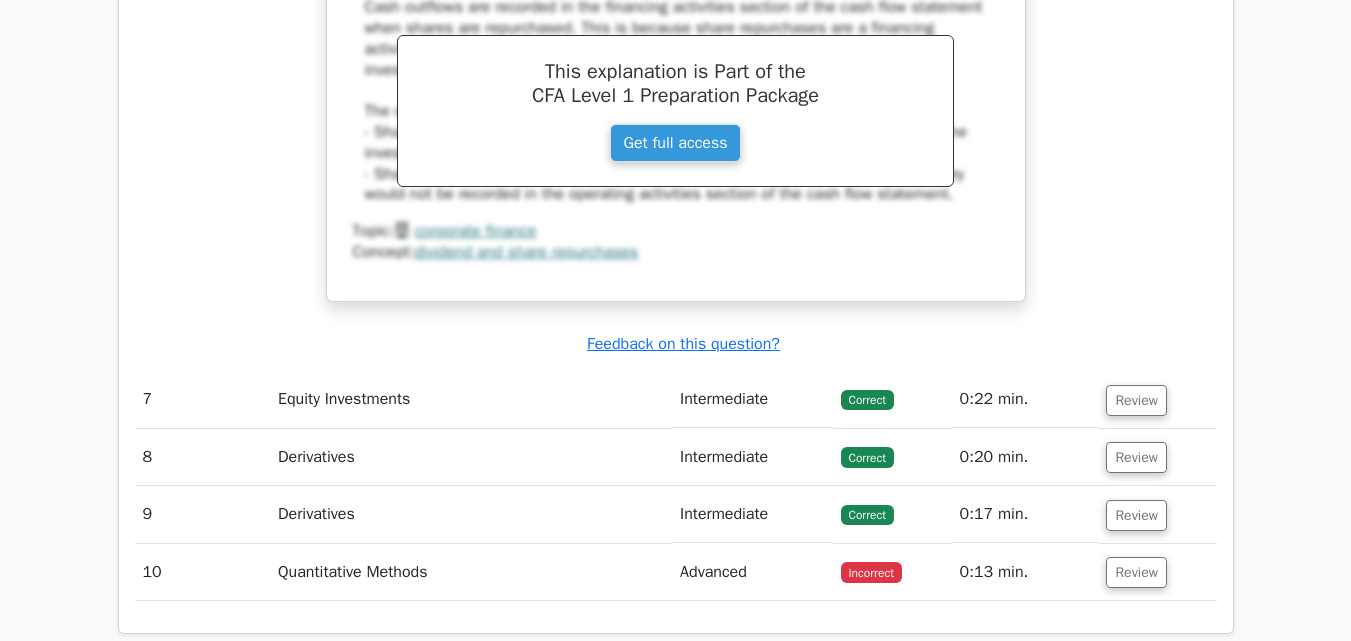 scroll, scrollTop: 3238, scrollLeft: 0, axis: vertical 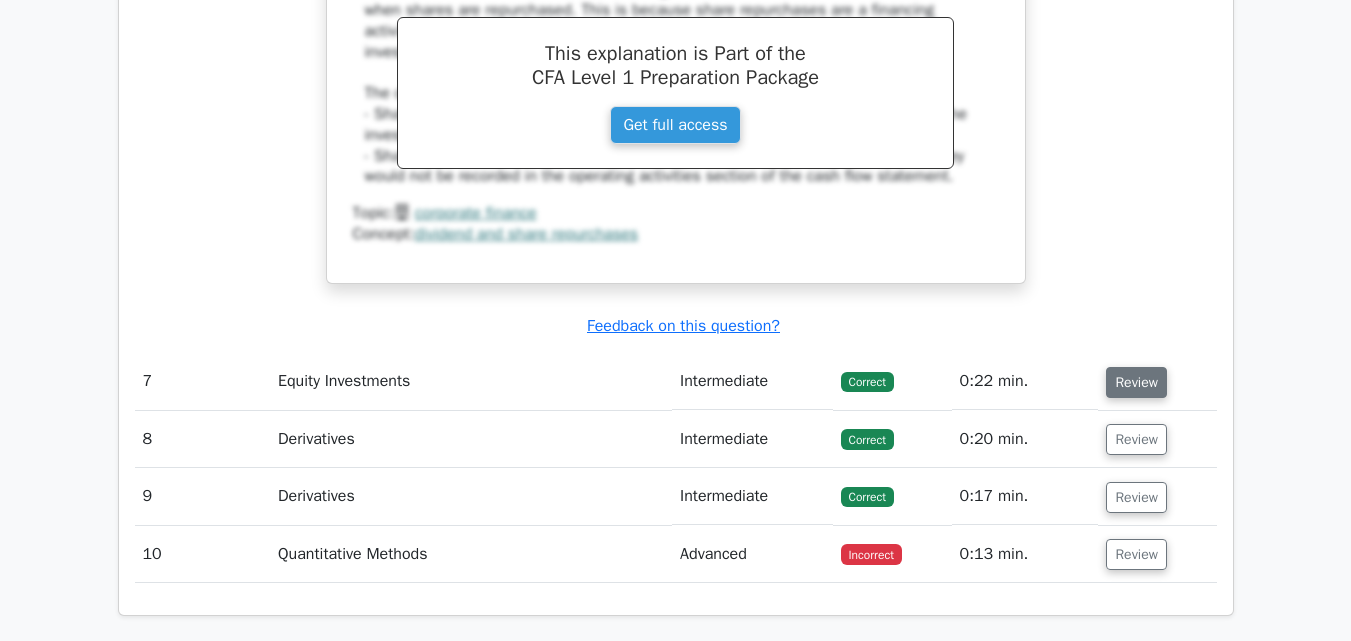 click on "Review" at bounding box center [1136, 382] 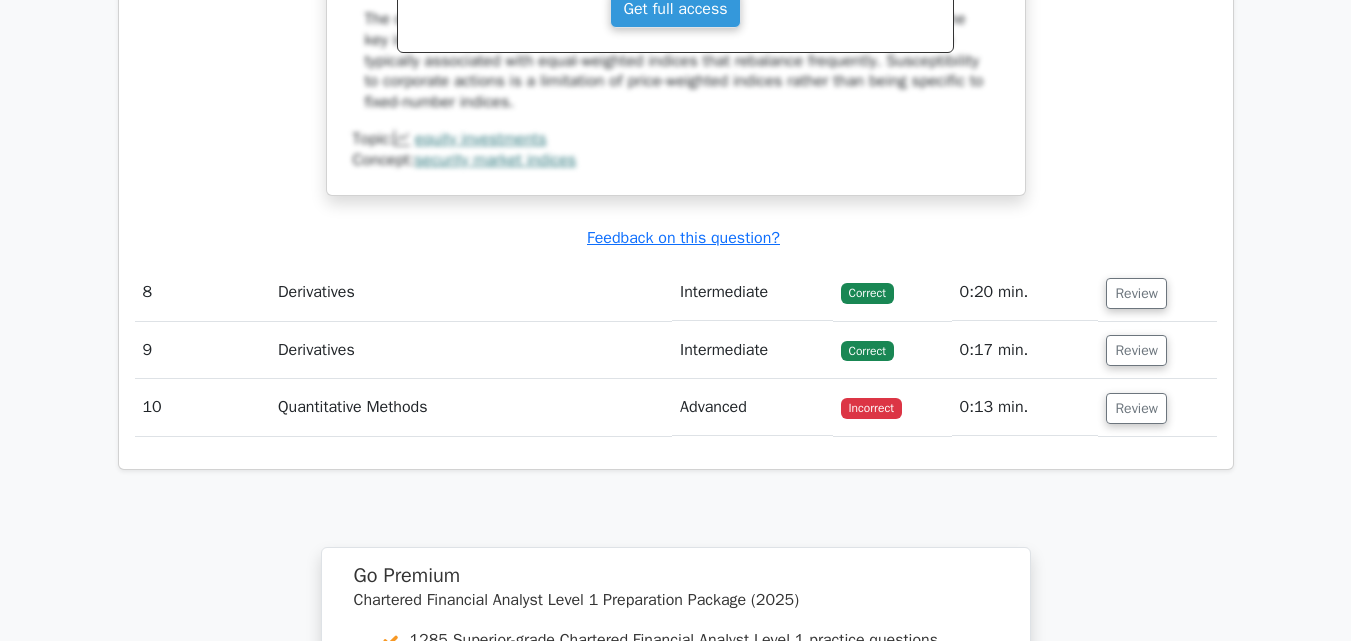 scroll, scrollTop: 4322, scrollLeft: 0, axis: vertical 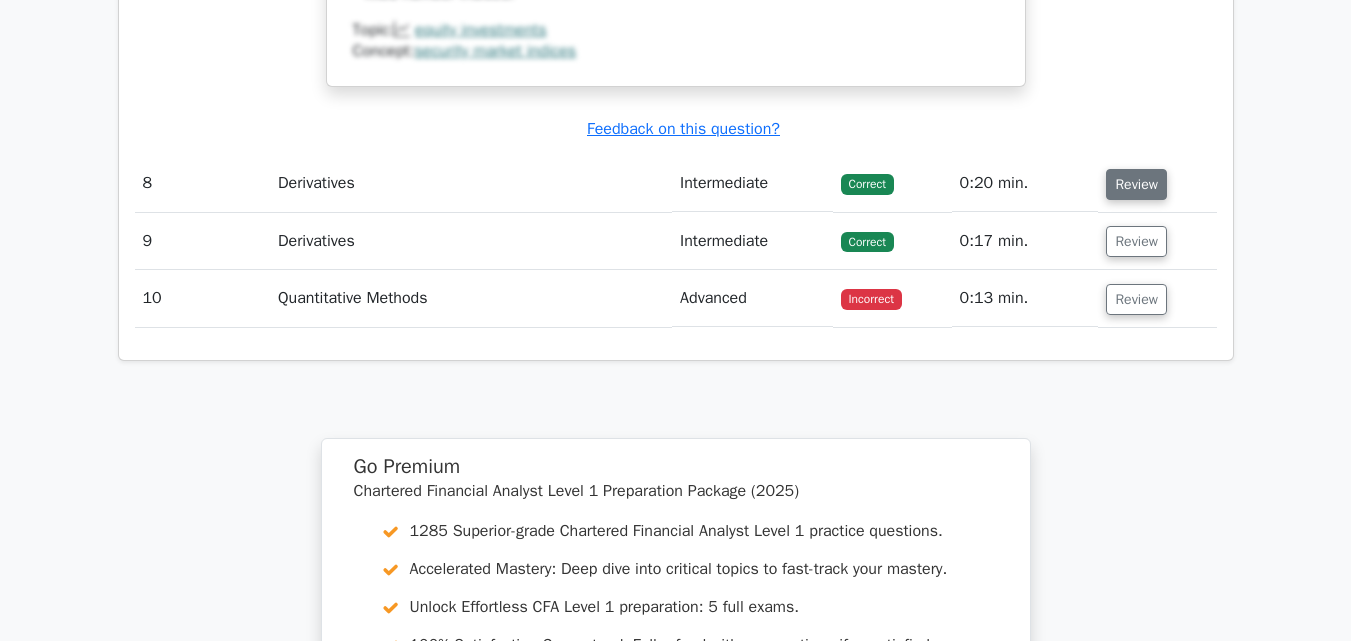 click on "Review" at bounding box center (1136, 184) 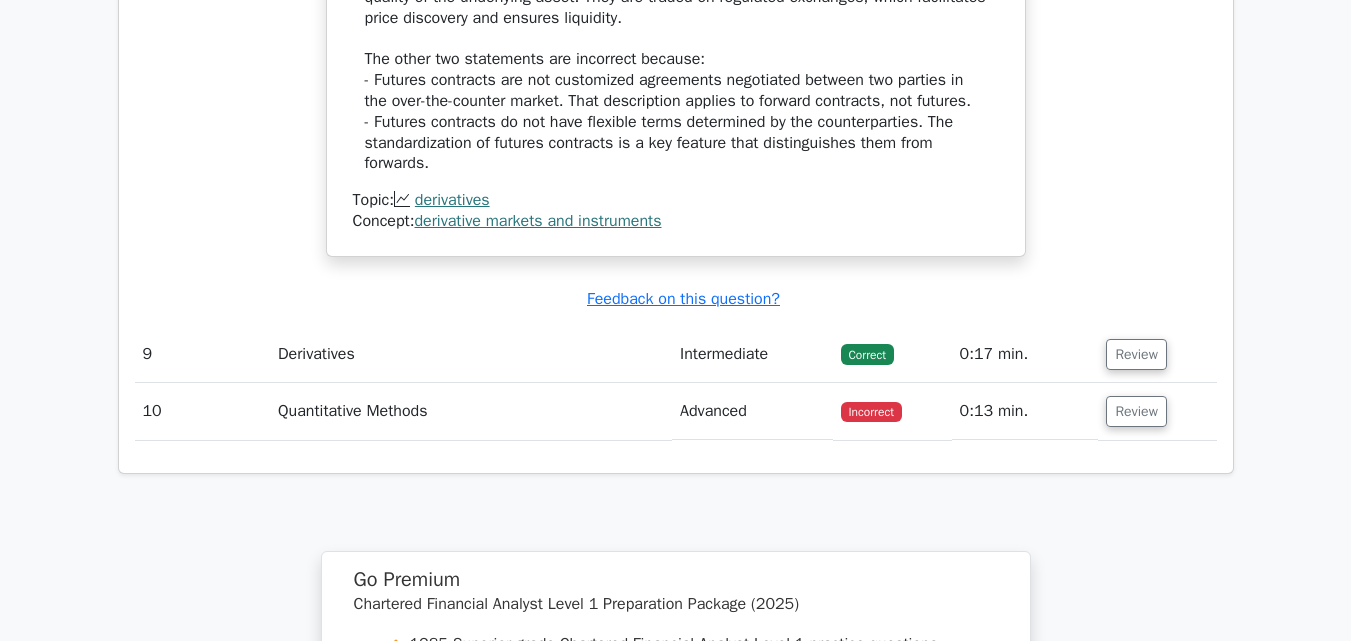 scroll, scrollTop: 5022, scrollLeft: 0, axis: vertical 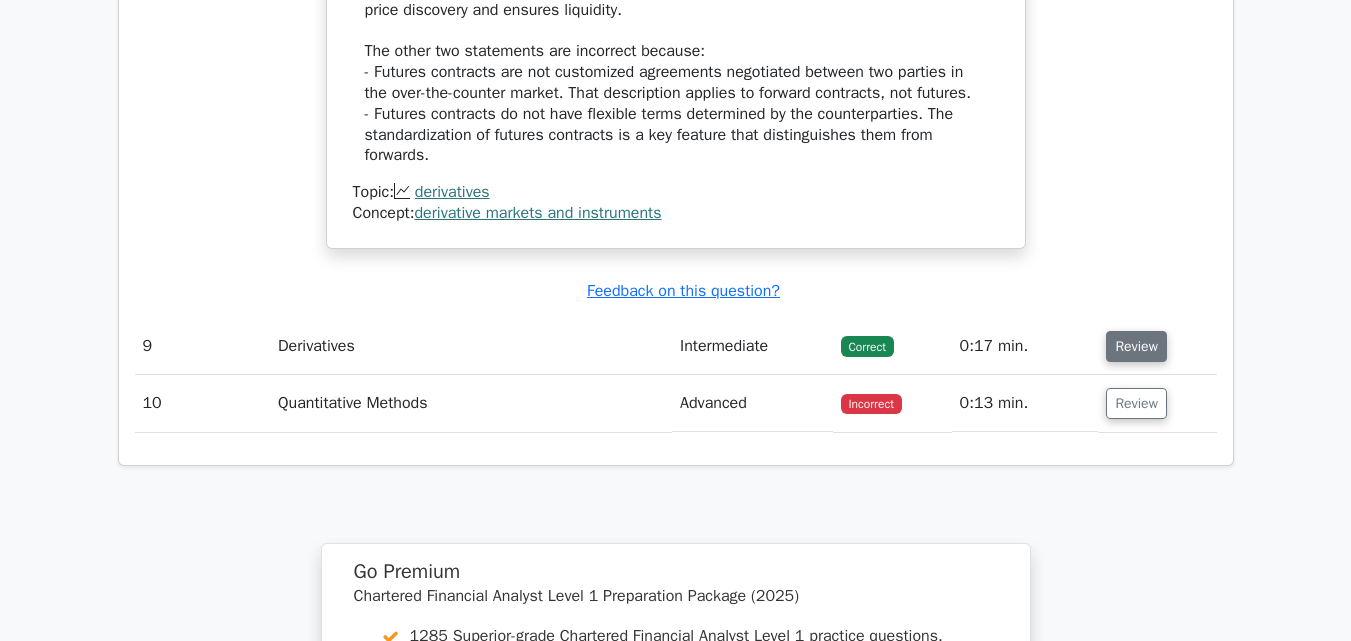 click on "Review" at bounding box center (1136, 346) 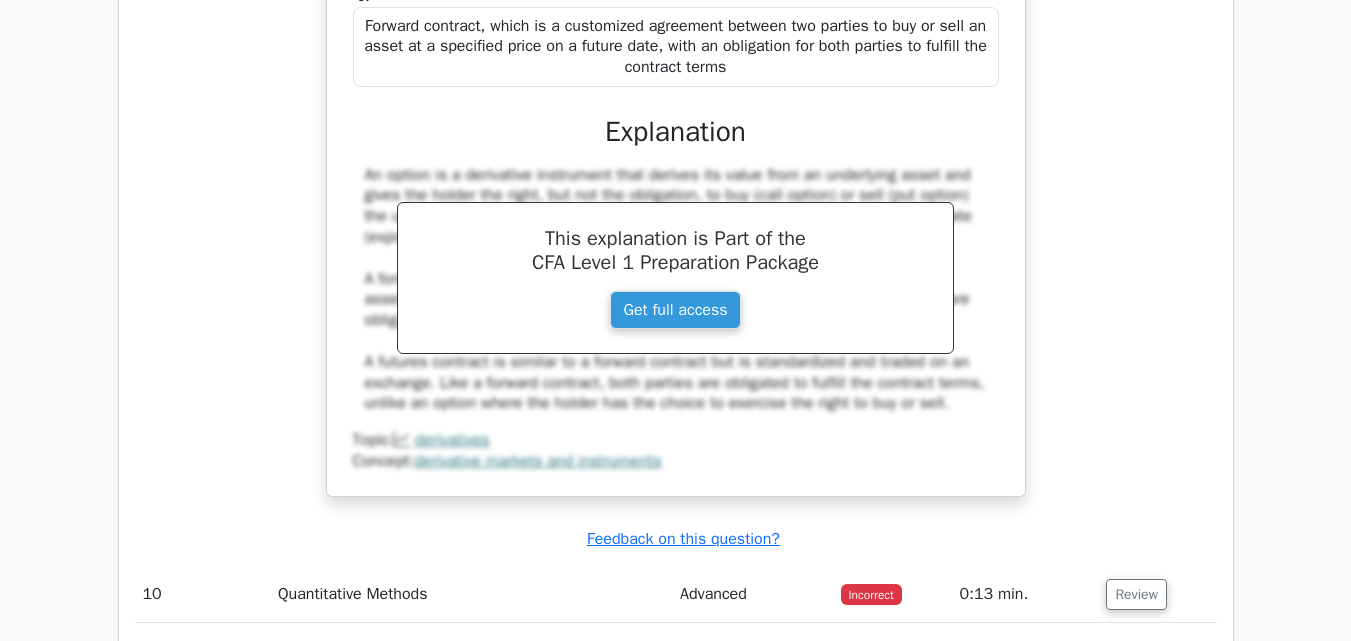 scroll, scrollTop: 5737, scrollLeft: 0, axis: vertical 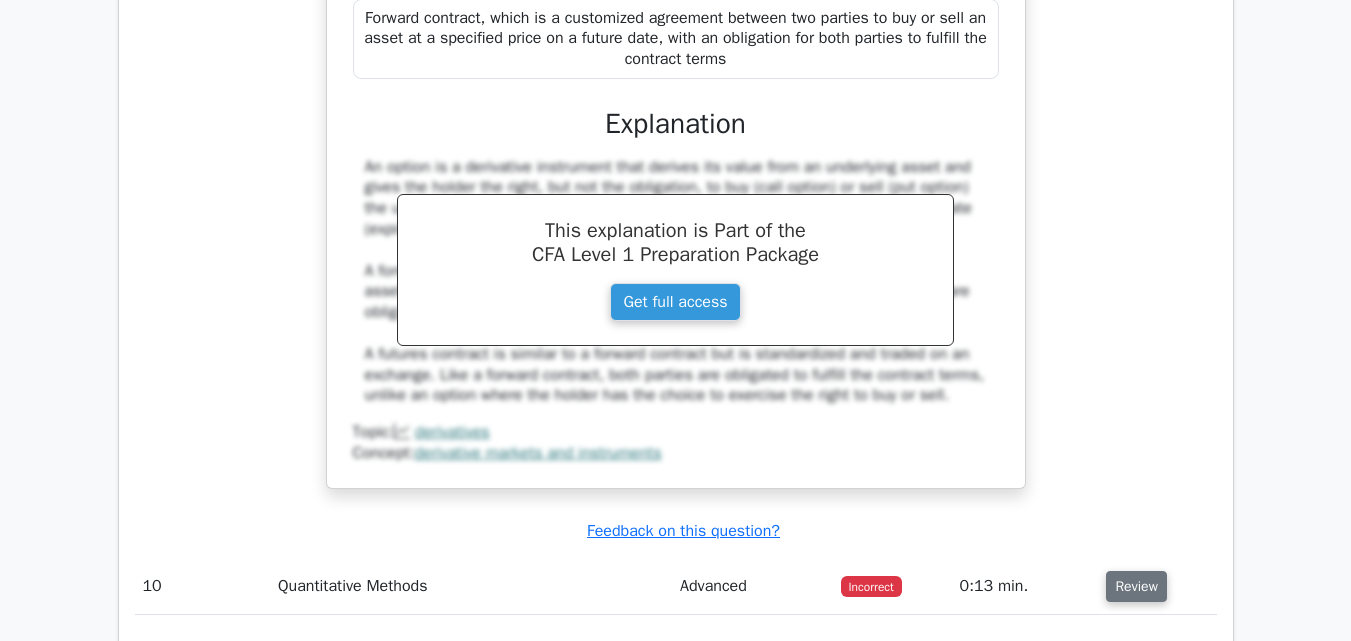 click on "Review" at bounding box center [1136, 586] 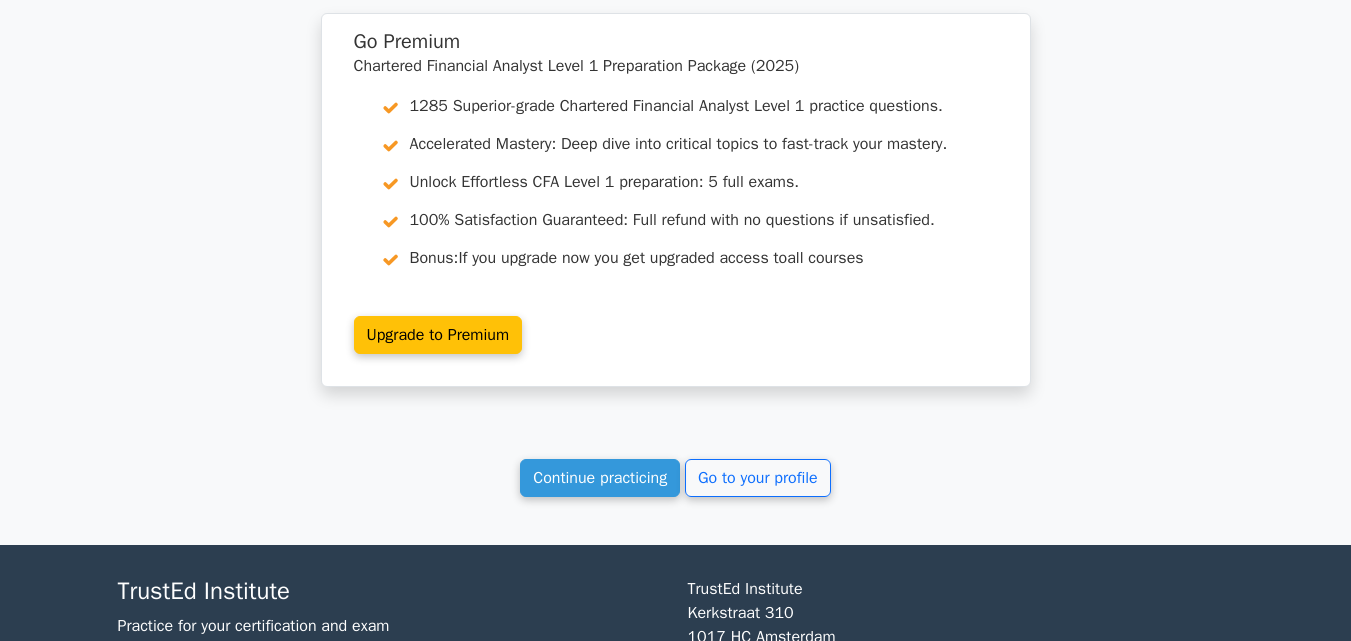 scroll, scrollTop: 7360, scrollLeft: 0, axis: vertical 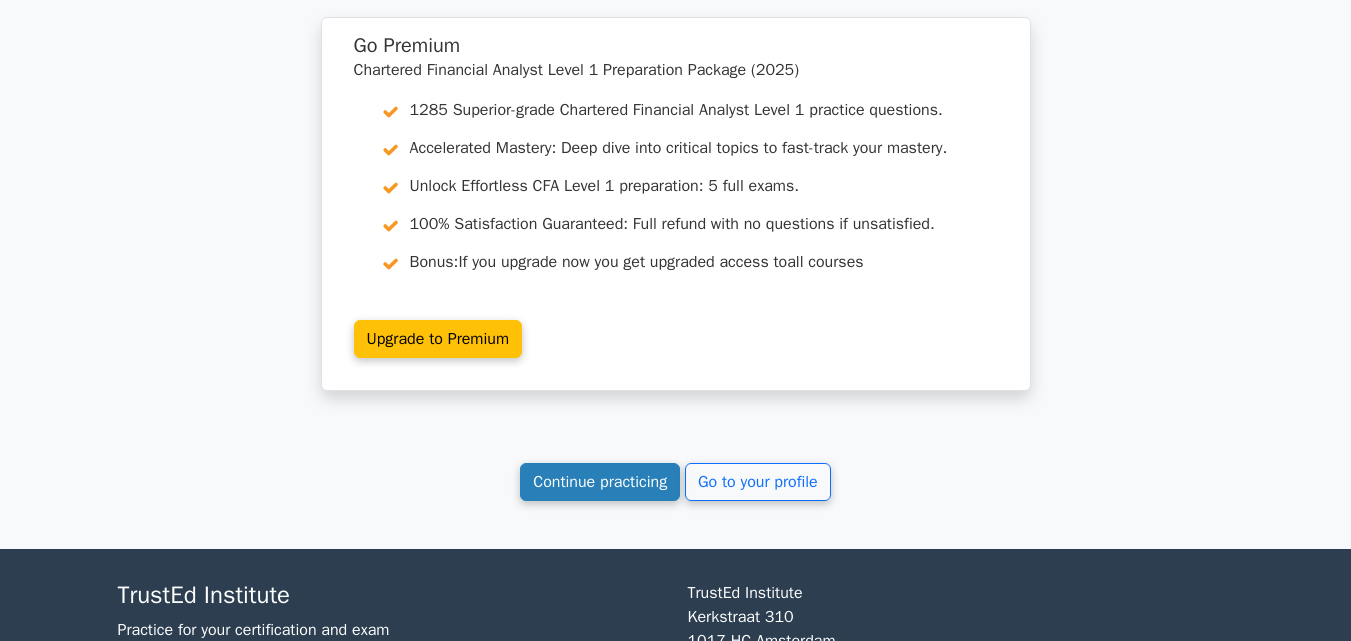 click on "Continue practicing" at bounding box center [600, 482] 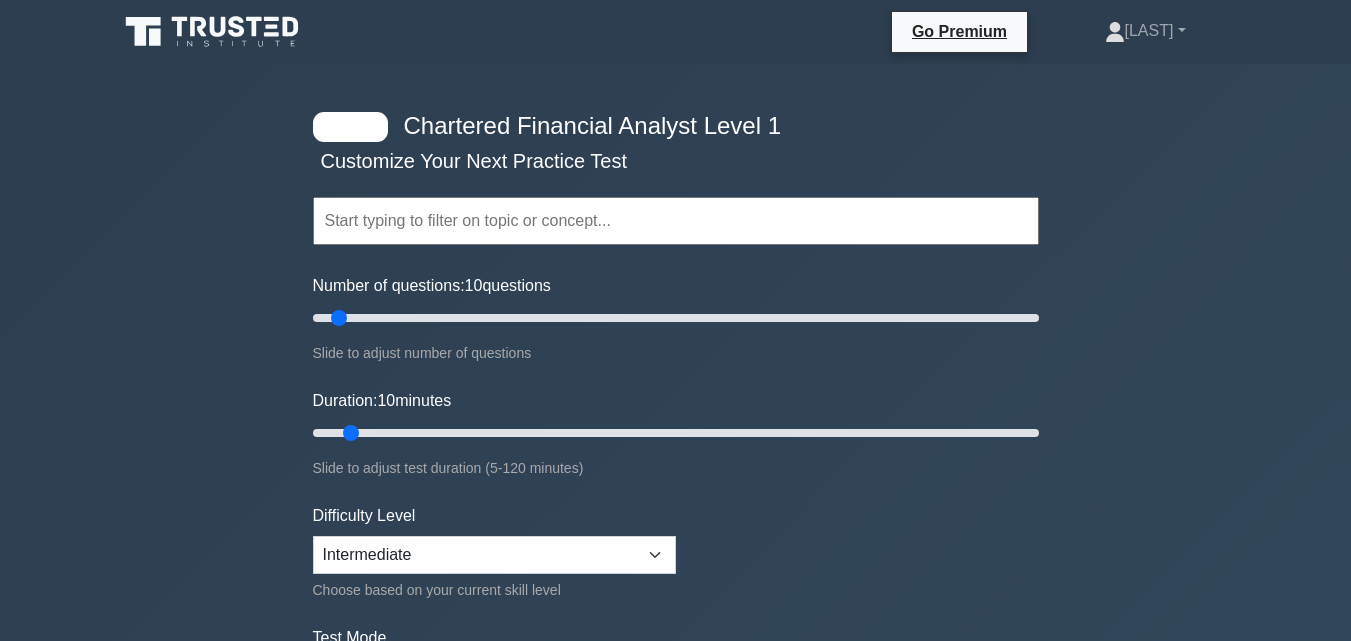 scroll, scrollTop: 0, scrollLeft: 0, axis: both 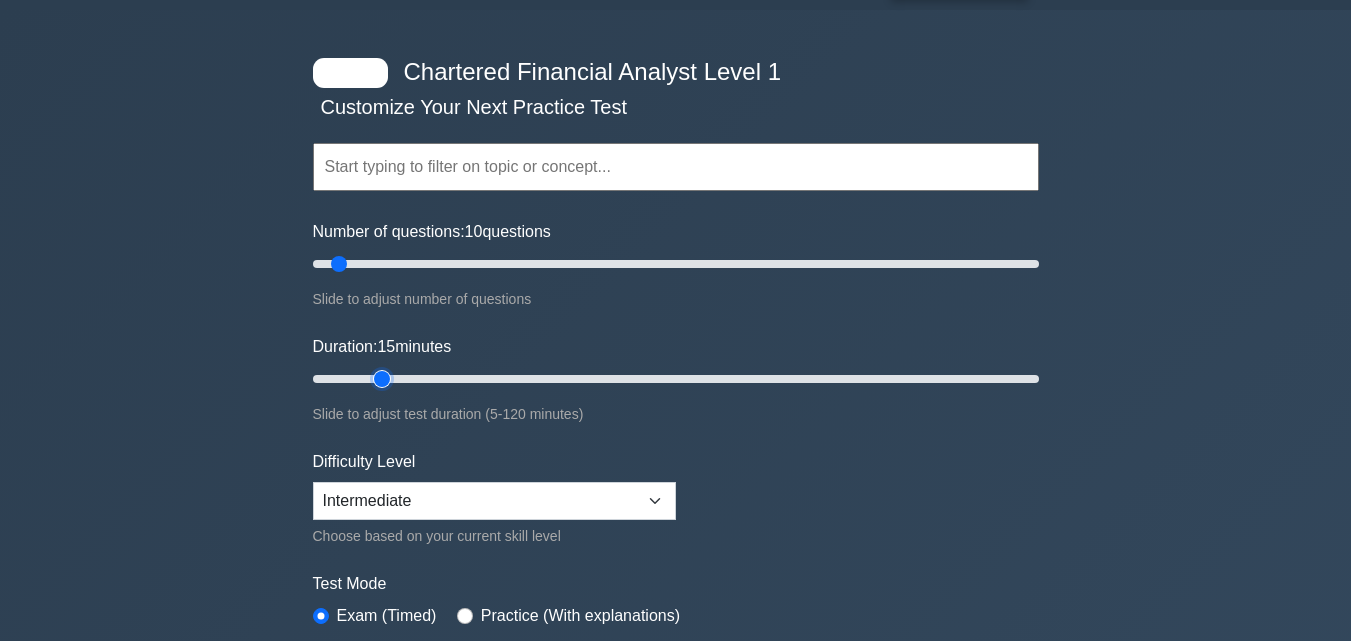 drag, startPoint x: 350, startPoint y: 384, endPoint x: 381, endPoint y: 383, distance: 31.016125 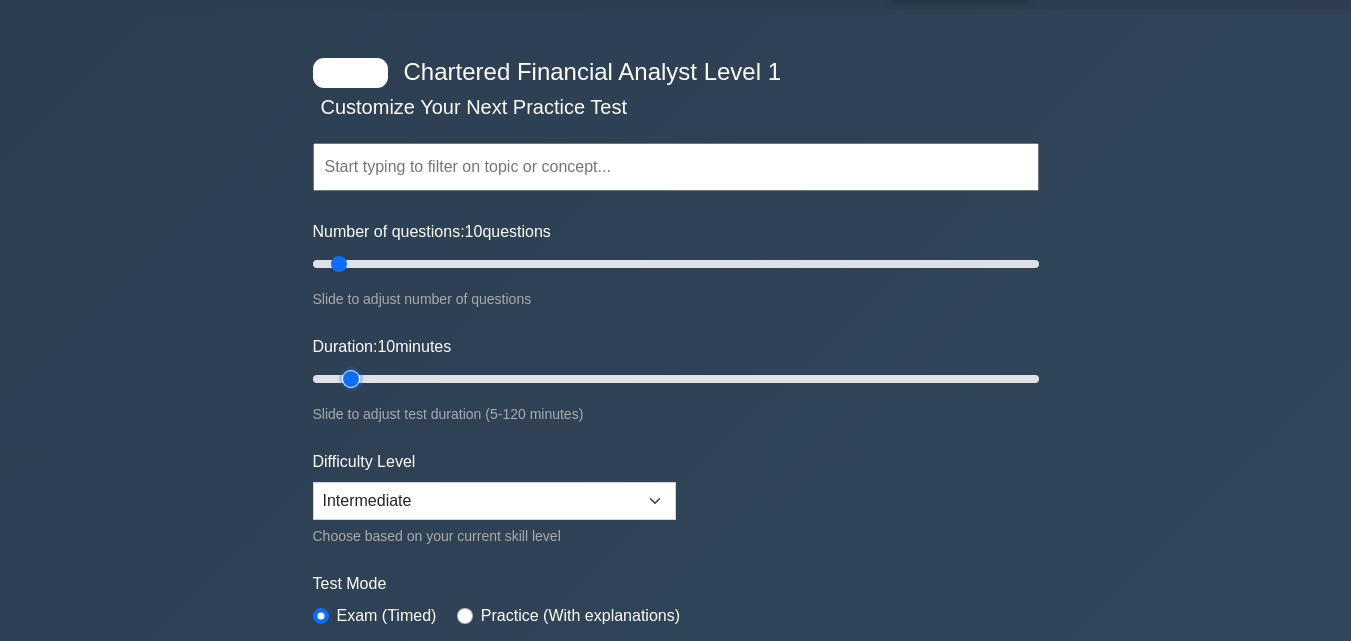 drag, startPoint x: 381, startPoint y: 383, endPoint x: 355, endPoint y: 381, distance: 26.076809 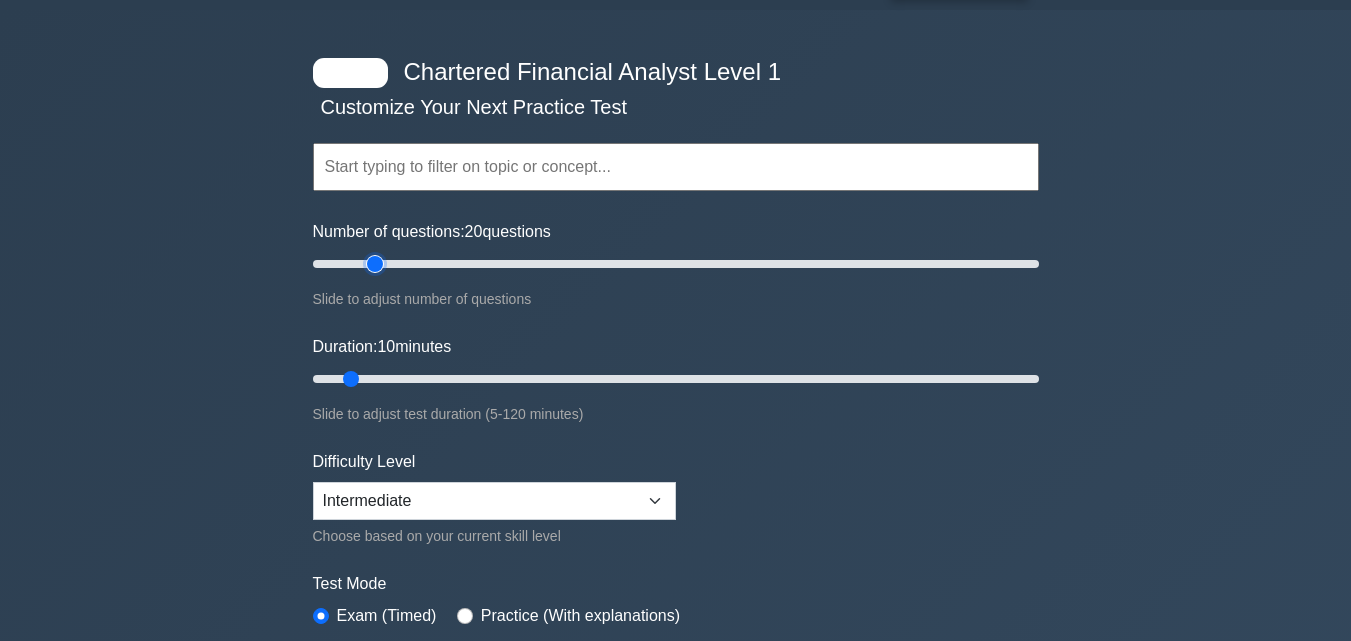 drag, startPoint x: 340, startPoint y: 265, endPoint x: 381, endPoint y: 268, distance: 41.109608 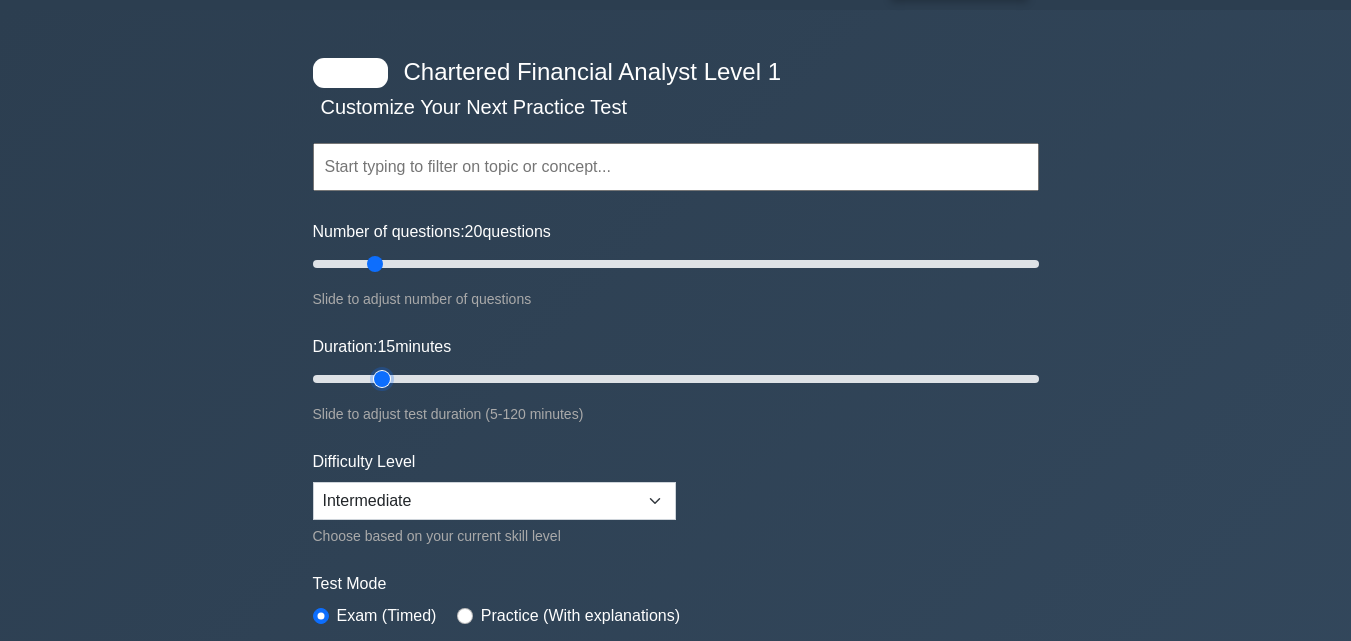 drag, startPoint x: 358, startPoint y: 374, endPoint x: 378, endPoint y: 374, distance: 20 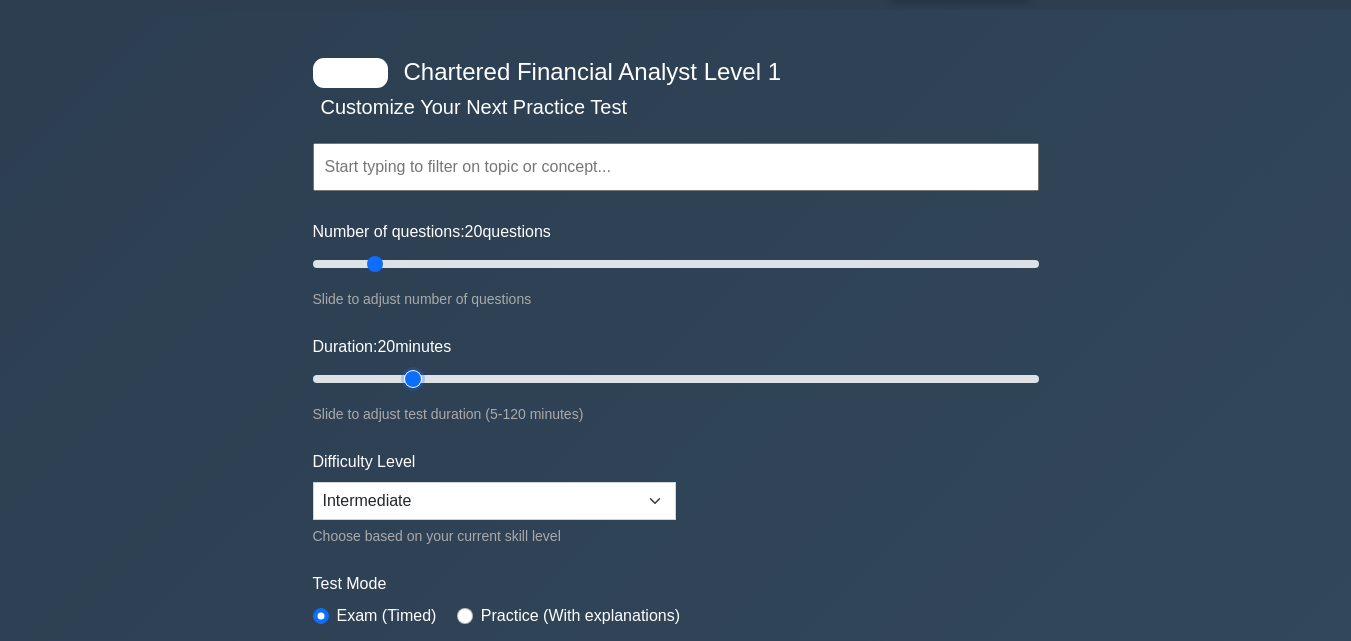 drag, startPoint x: 378, startPoint y: 373, endPoint x: 401, endPoint y: 374, distance: 23.021729 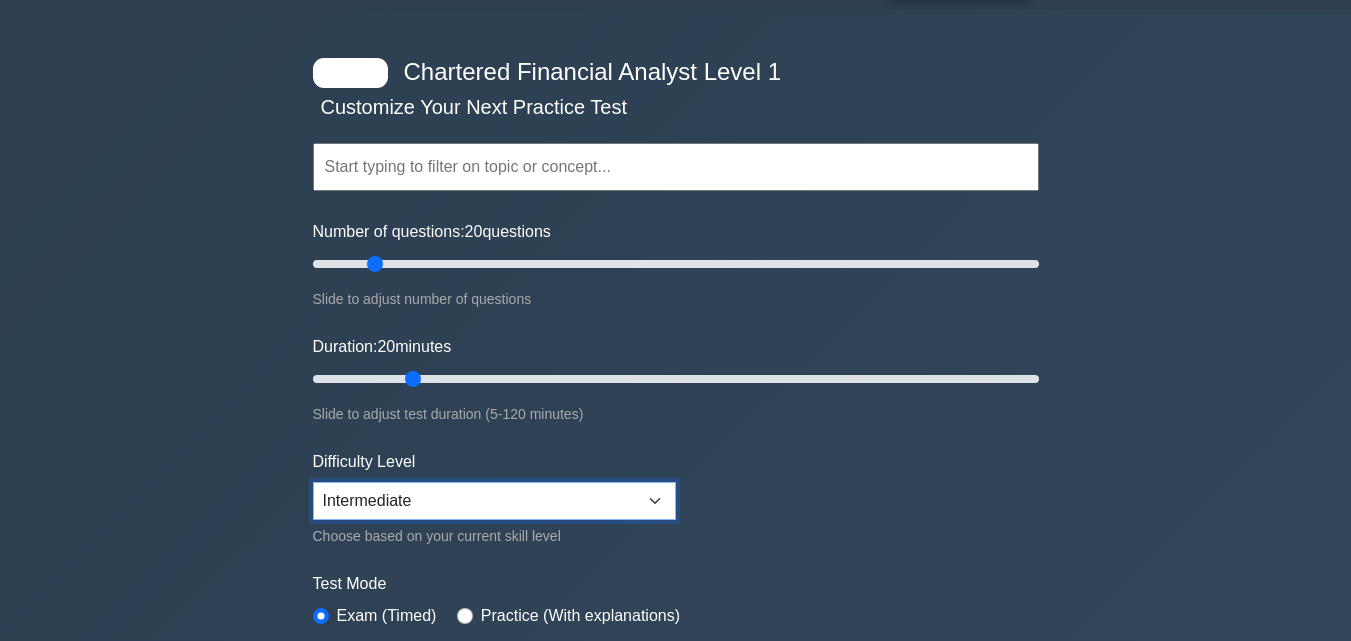 click on "Beginner
Intermediate
Expert" at bounding box center (494, 501) 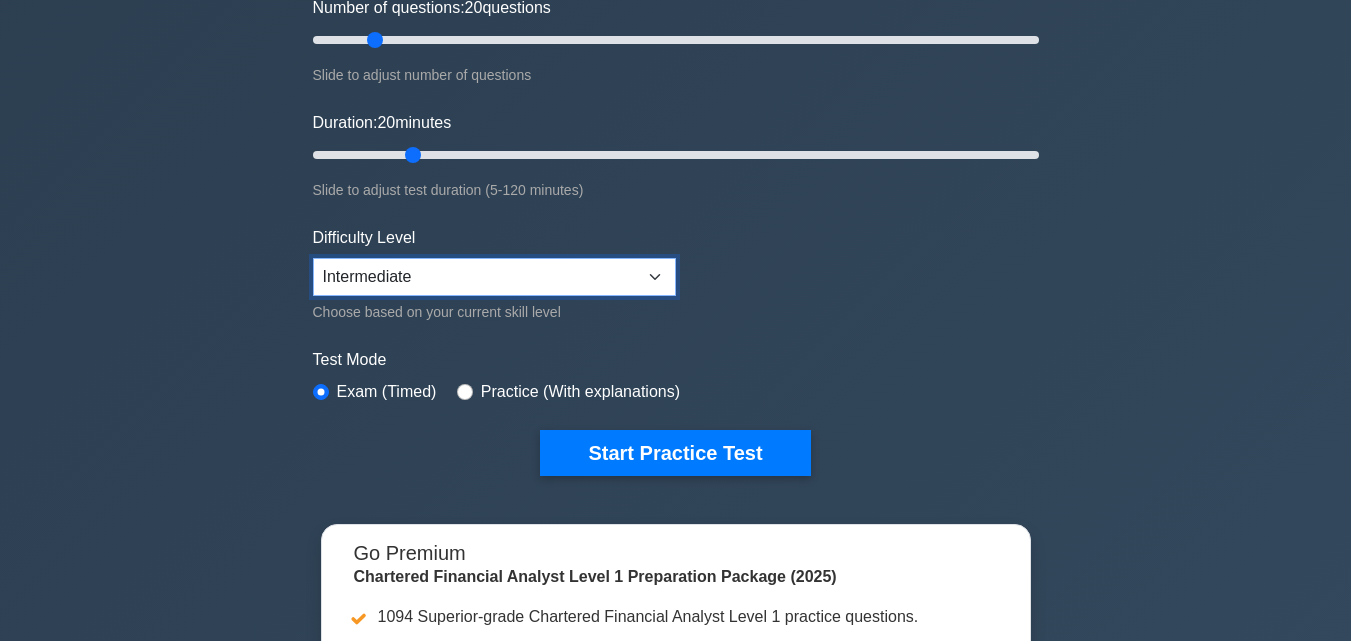 scroll, scrollTop: 385, scrollLeft: 0, axis: vertical 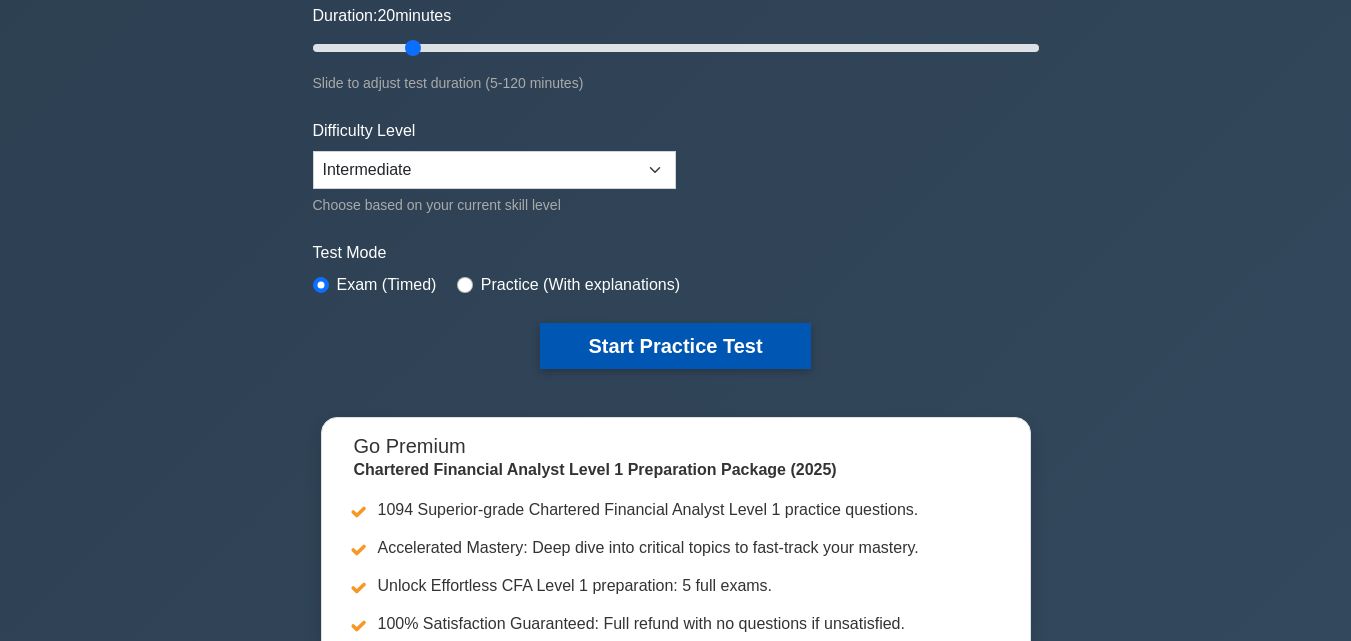 click on "Start Practice Test" at bounding box center (675, 346) 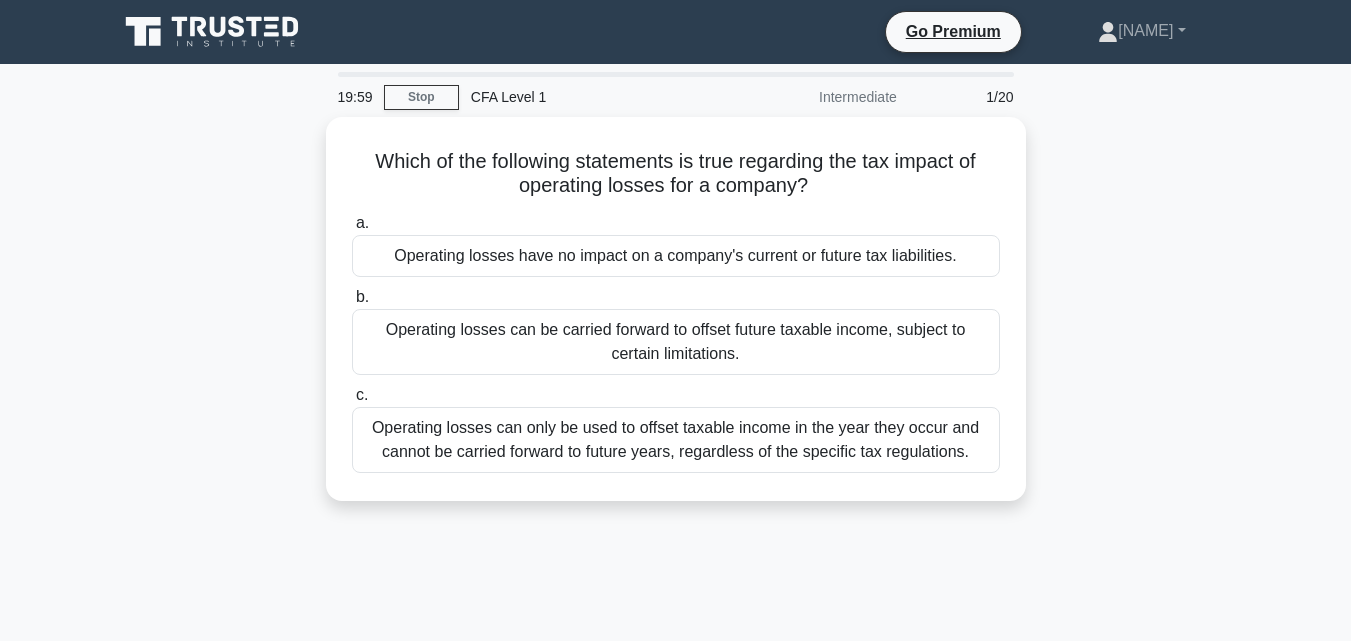 scroll, scrollTop: 0, scrollLeft: 0, axis: both 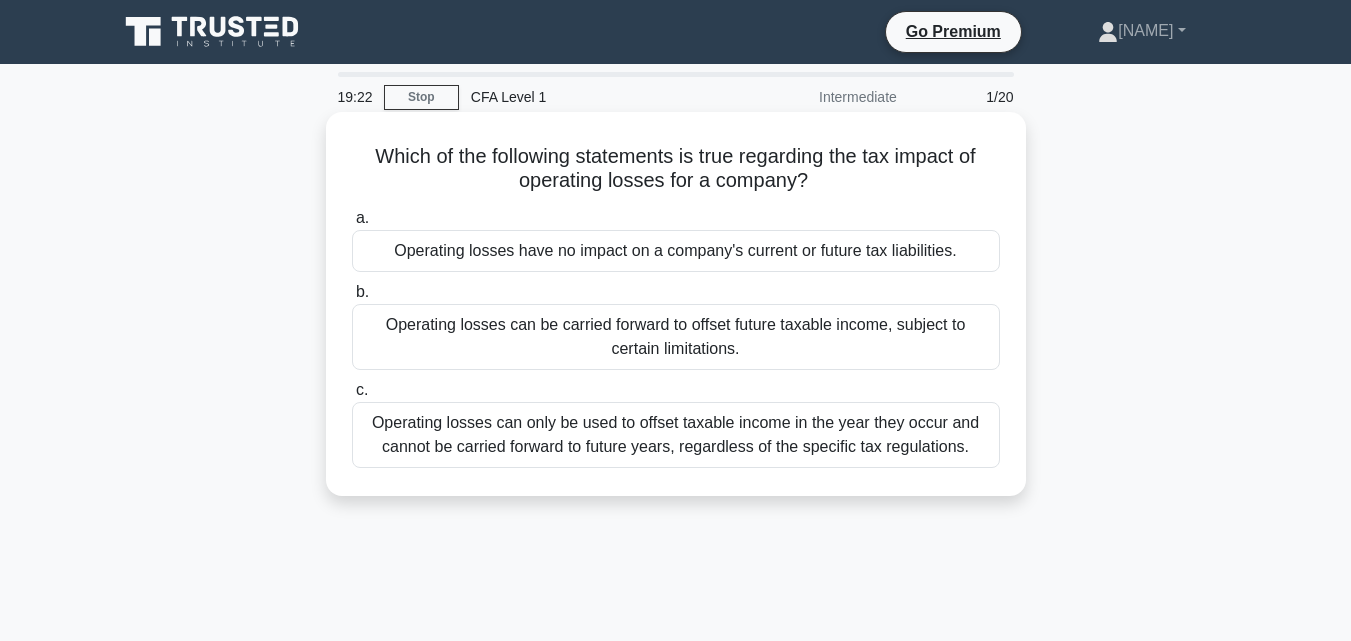 click on "Operating losses can be carried forward to offset future taxable income, subject to certain limitations." at bounding box center [676, 337] 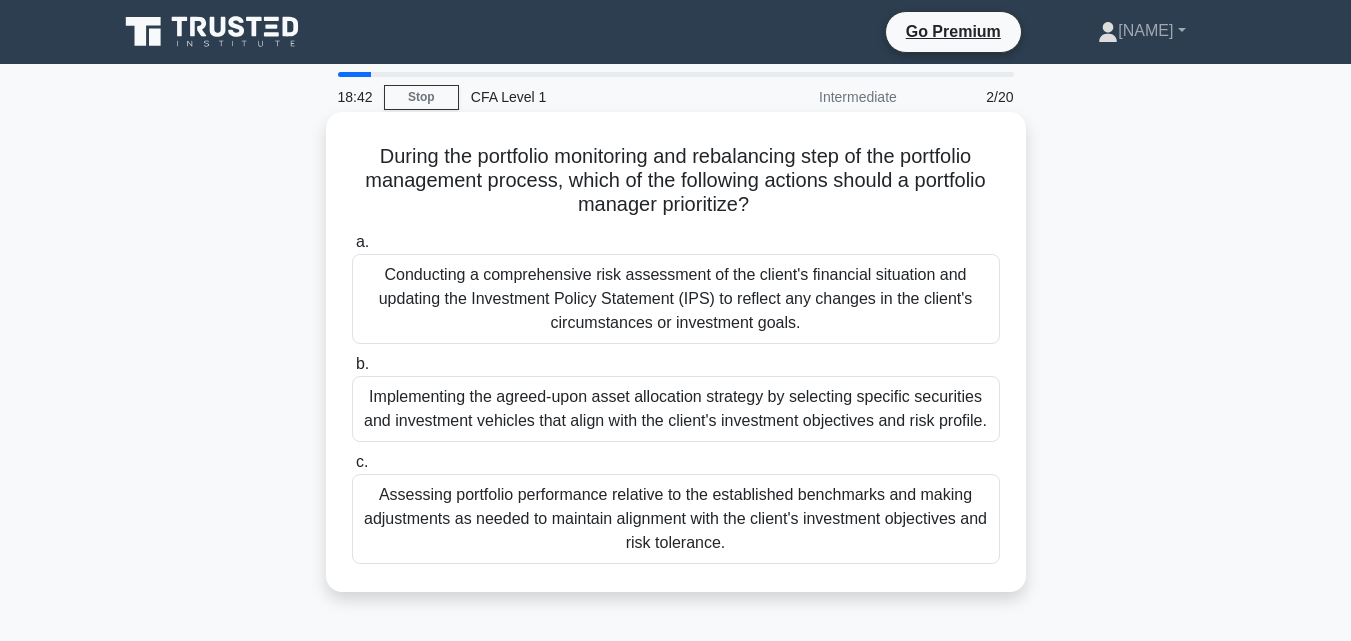 click on "Assessing portfolio performance relative to the established benchmarks and making adjustments as needed to maintain alignment with the client's investment objectives and risk tolerance." at bounding box center (676, 519) 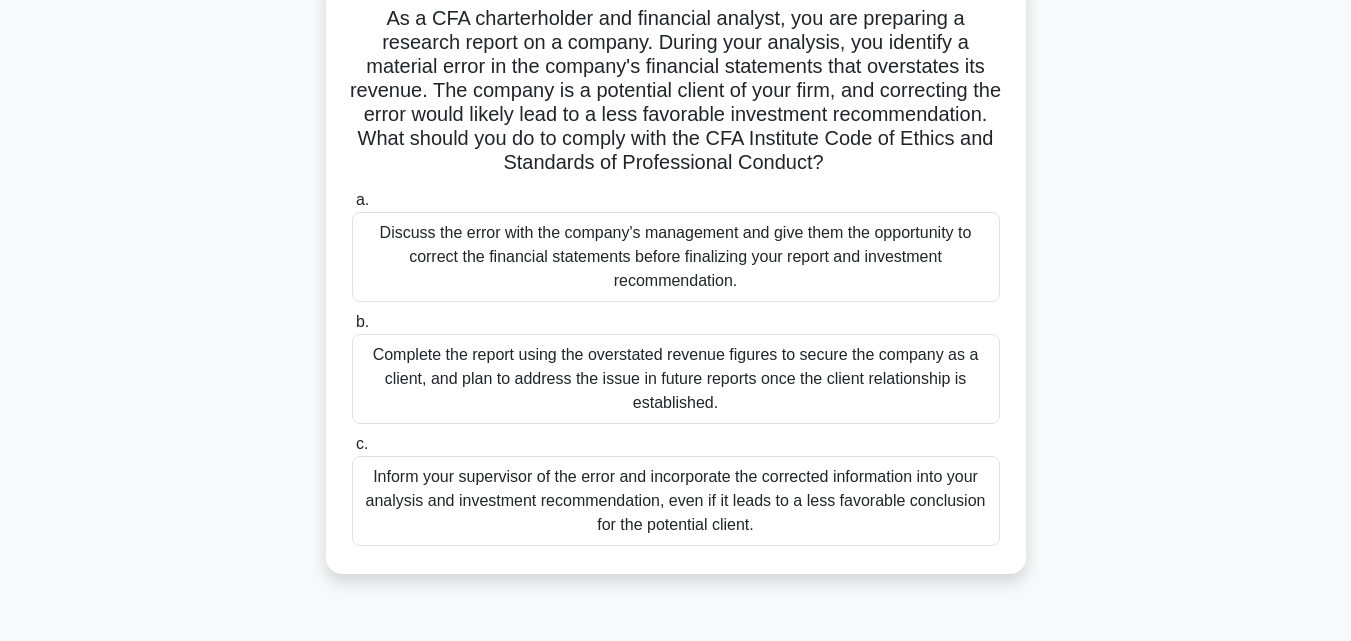 scroll, scrollTop: 142, scrollLeft: 0, axis: vertical 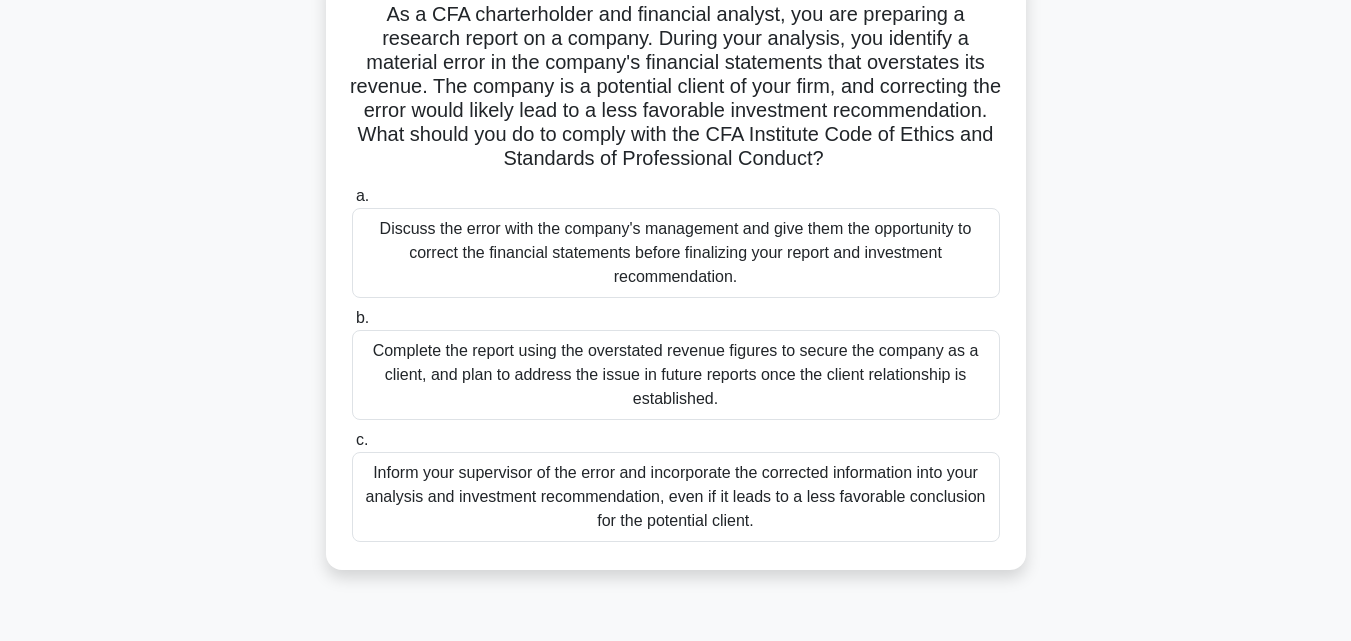 click on "Discuss the error with the company's management and give them the opportunity to correct the financial statements before finalizing your report and investment recommendation." at bounding box center (676, 253) 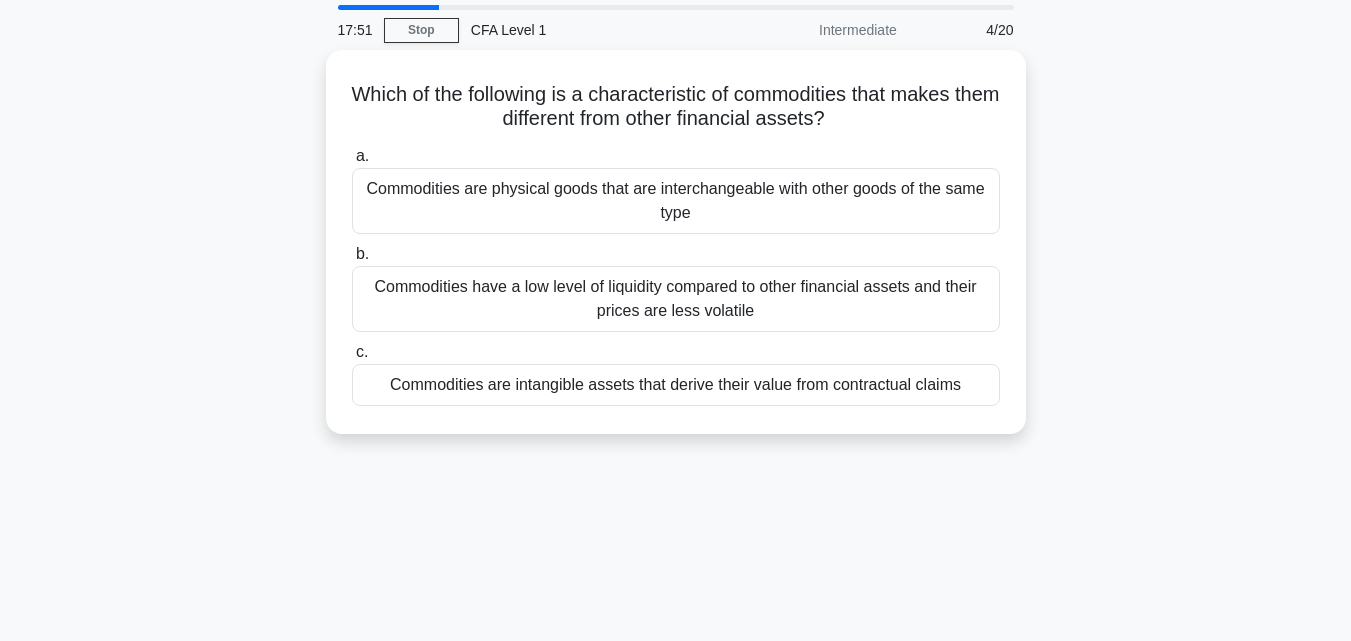 scroll, scrollTop: 48, scrollLeft: 0, axis: vertical 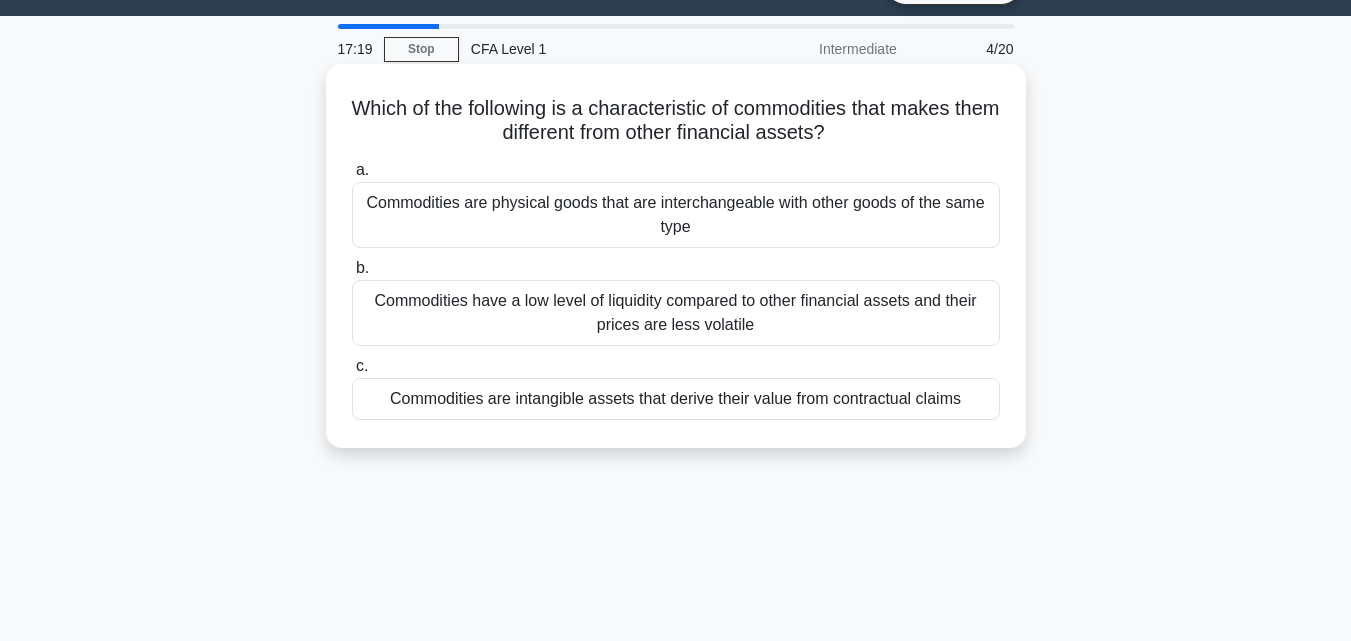 click on "Commodities are physical goods that are interchangeable with other goods of the same type" at bounding box center (676, 215) 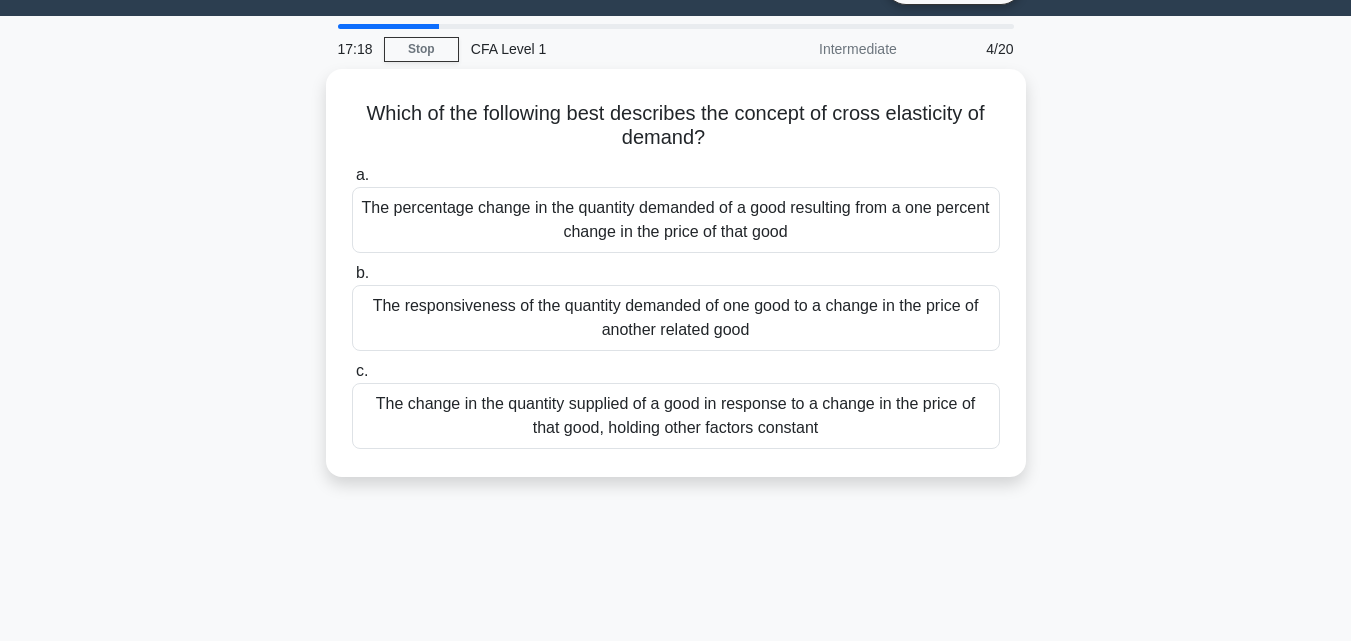 scroll, scrollTop: 0, scrollLeft: 0, axis: both 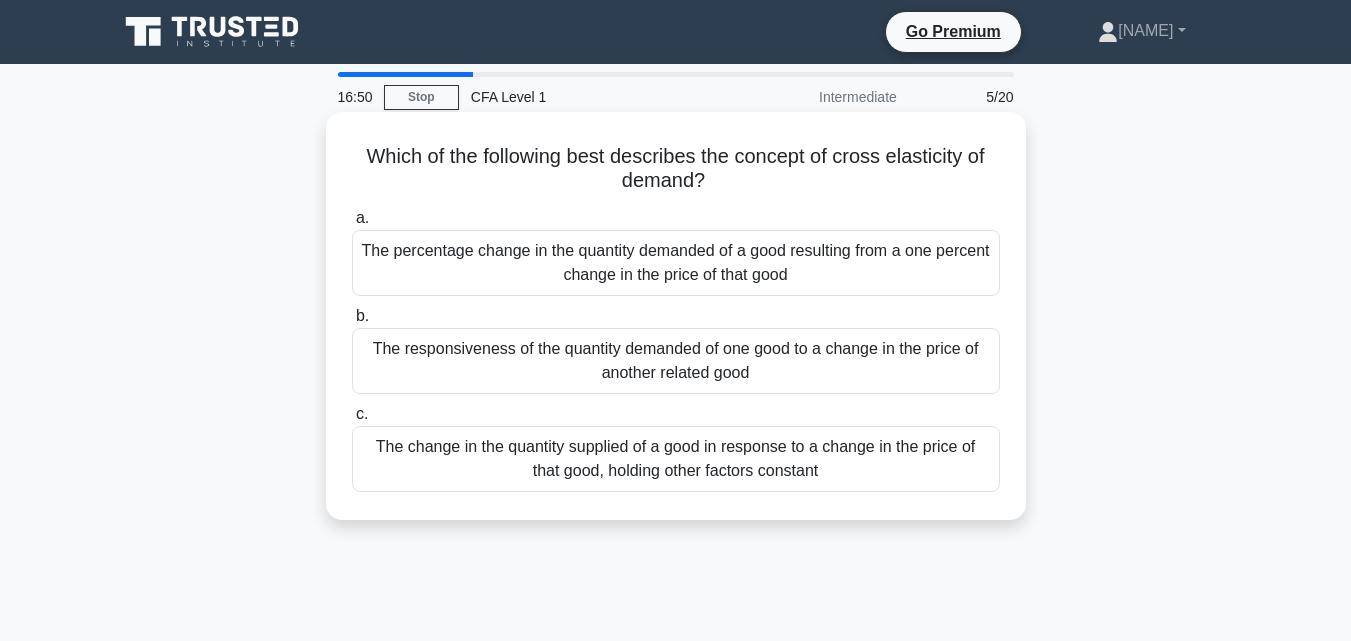 click on "The change in the quantity supplied of a good in response to a change in the price of that good, holding other factors constant" at bounding box center (676, 459) 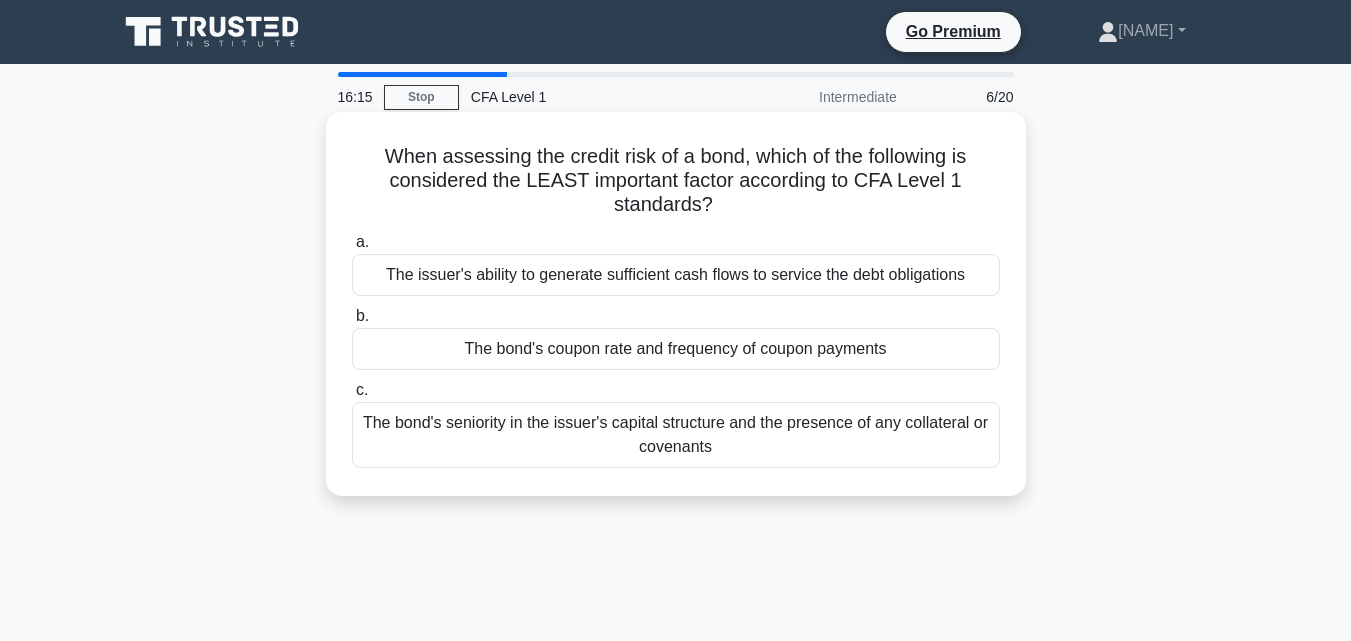 click on "The bond's coupon rate and frequency of coupon payments" at bounding box center (676, 349) 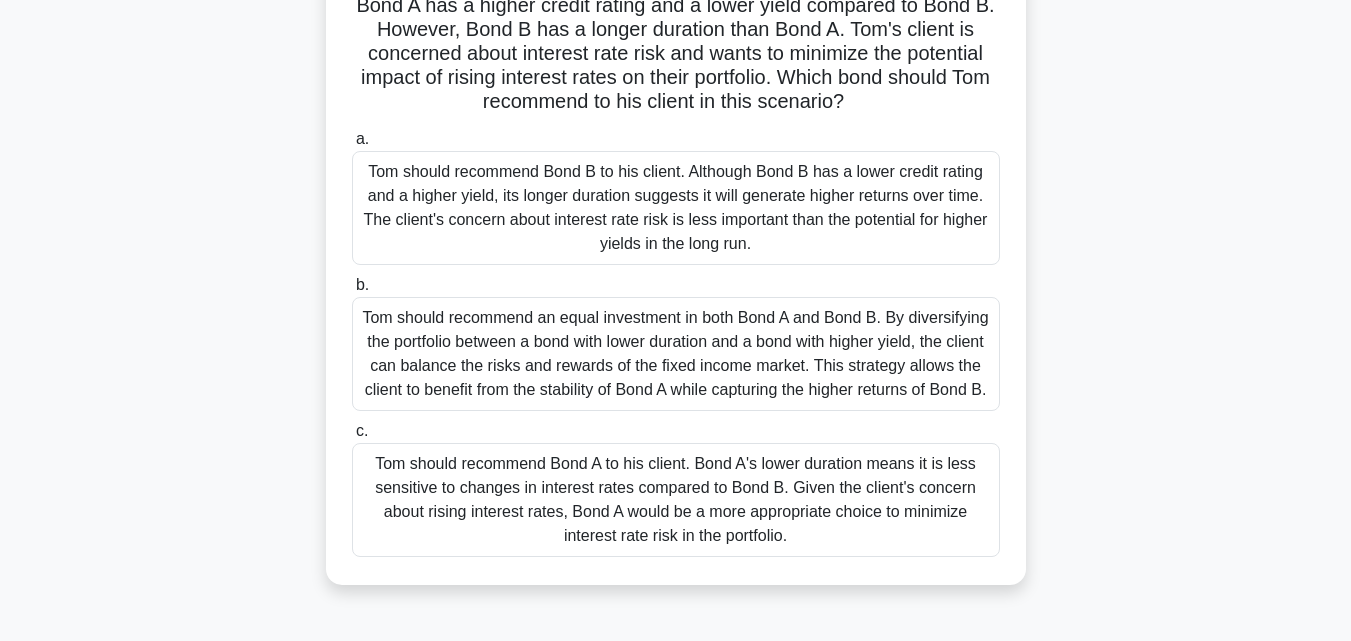 scroll, scrollTop: 181, scrollLeft: 0, axis: vertical 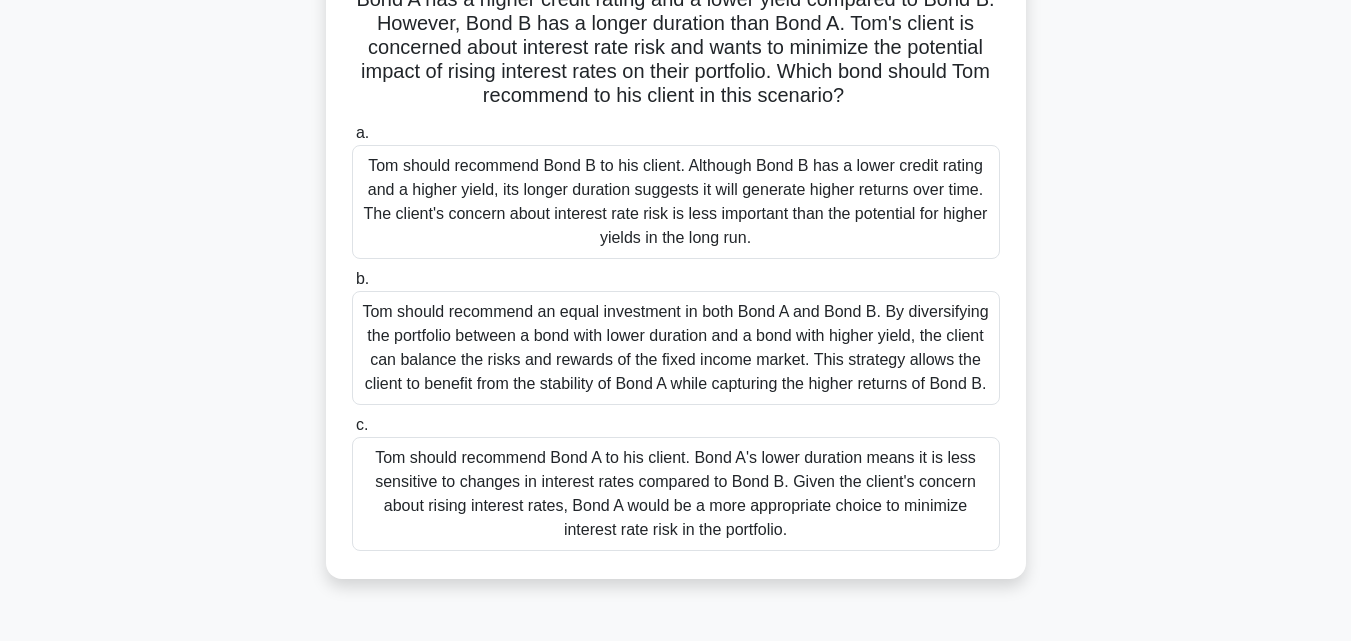 click on "Tom should recommend Bond A to his client. Bond A's lower duration means it is less sensitive to changes in interest rates compared to Bond B. Given the client's concern about rising interest rates, Bond A would be a more appropriate choice to minimize interest rate risk in the portfolio." at bounding box center [676, 494] 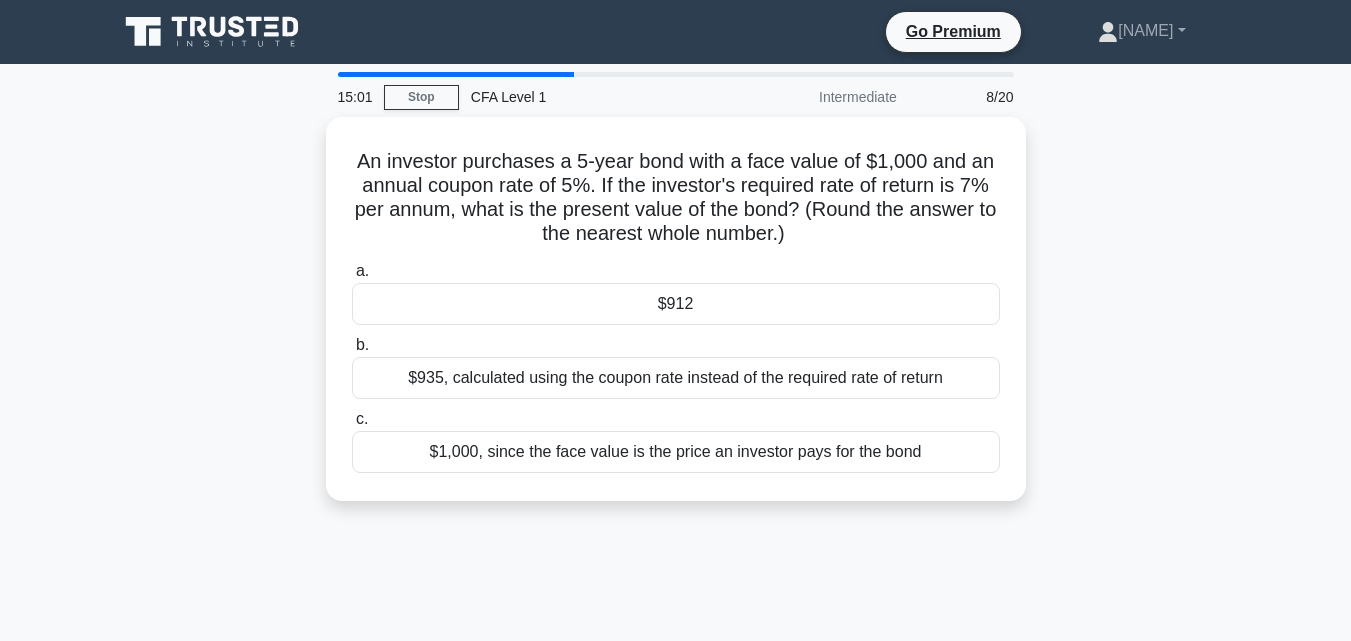 scroll, scrollTop: 2, scrollLeft: 0, axis: vertical 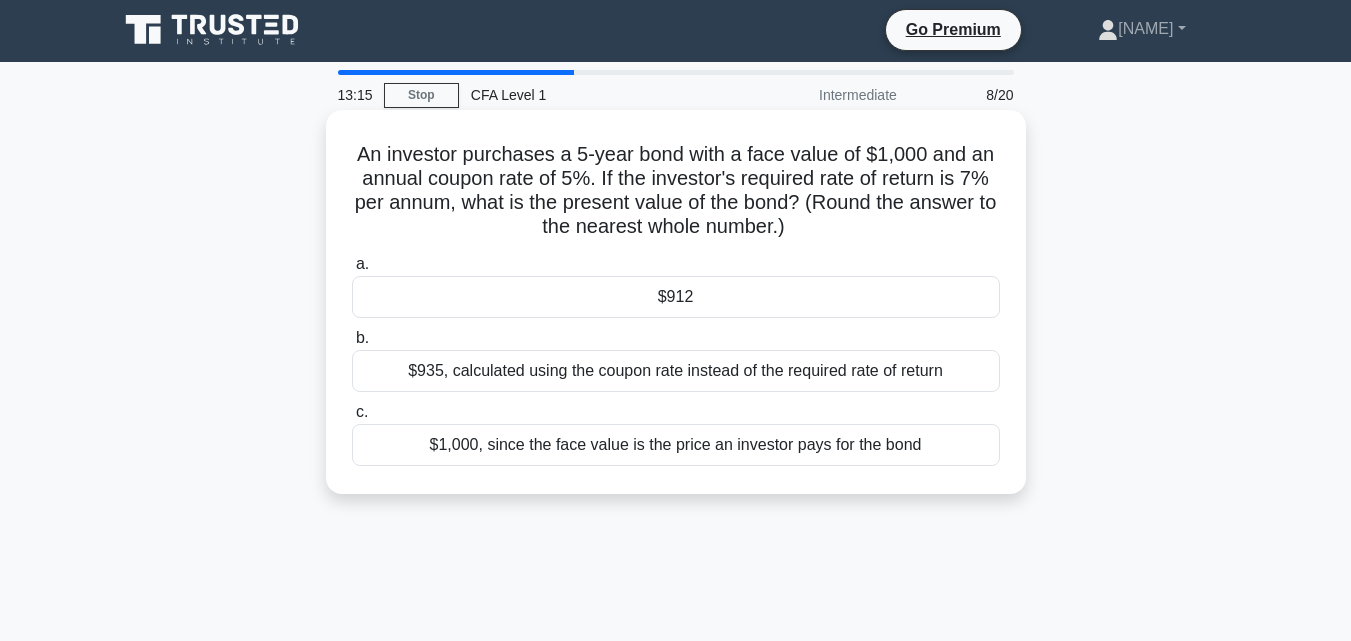 click on "$912" at bounding box center [676, 297] 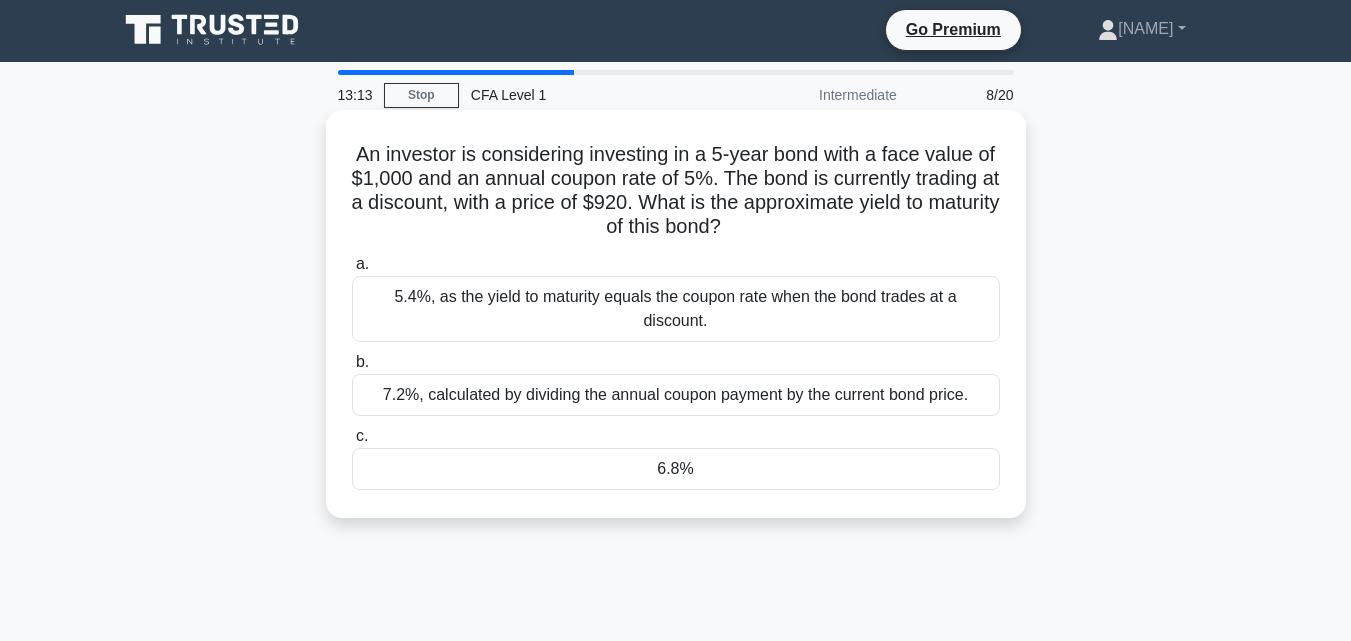 scroll, scrollTop: 0, scrollLeft: 0, axis: both 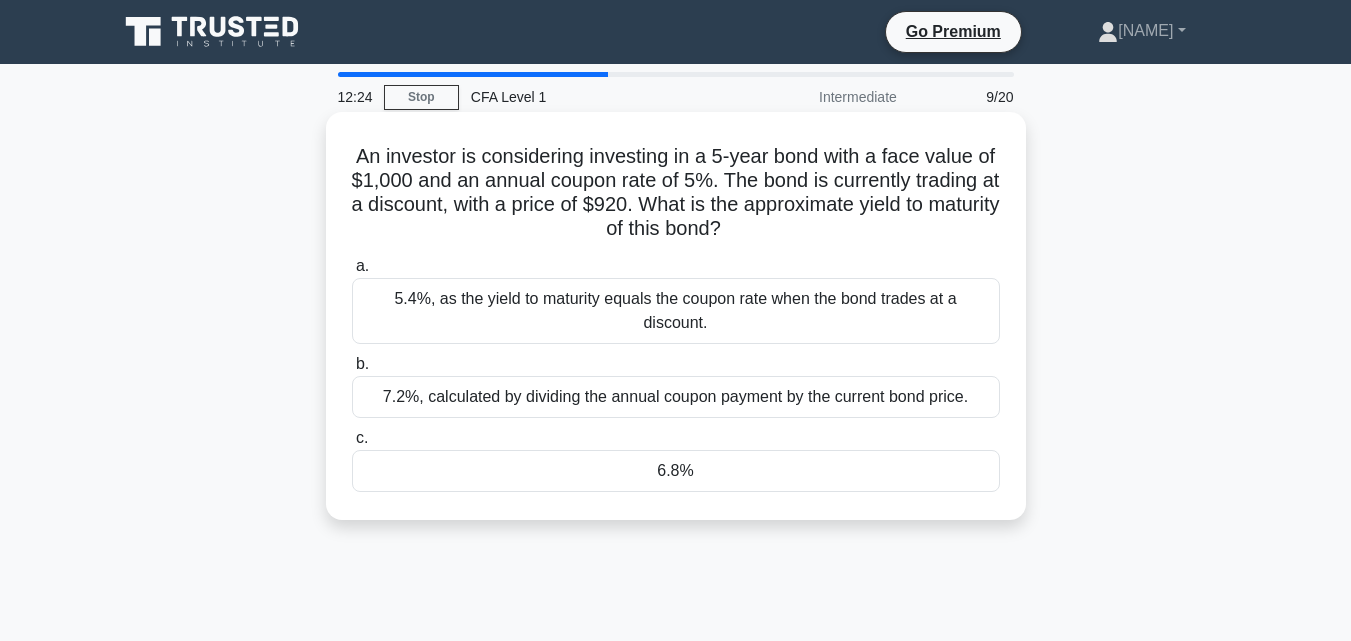 click on "6.8%" at bounding box center [676, 471] 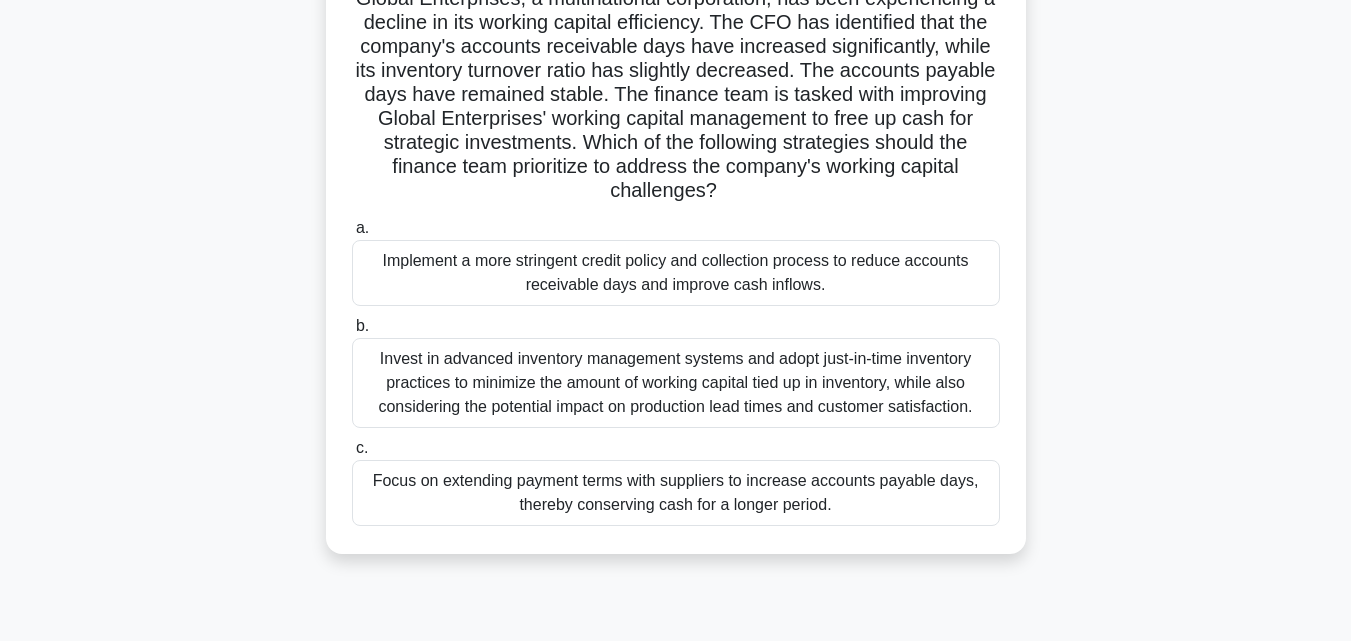 scroll, scrollTop: 177, scrollLeft: 0, axis: vertical 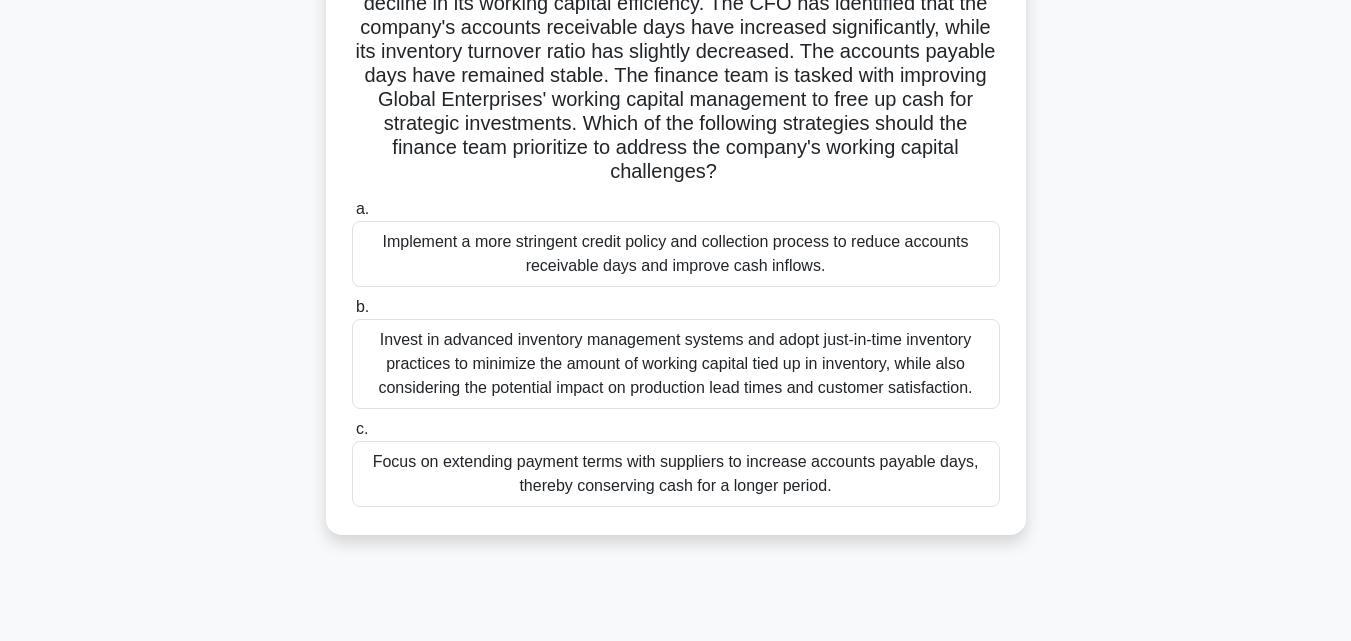 click on "Focus on extending payment terms with suppliers to increase accounts payable days, thereby conserving cash for a longer period." at bounding box center (676, 474) 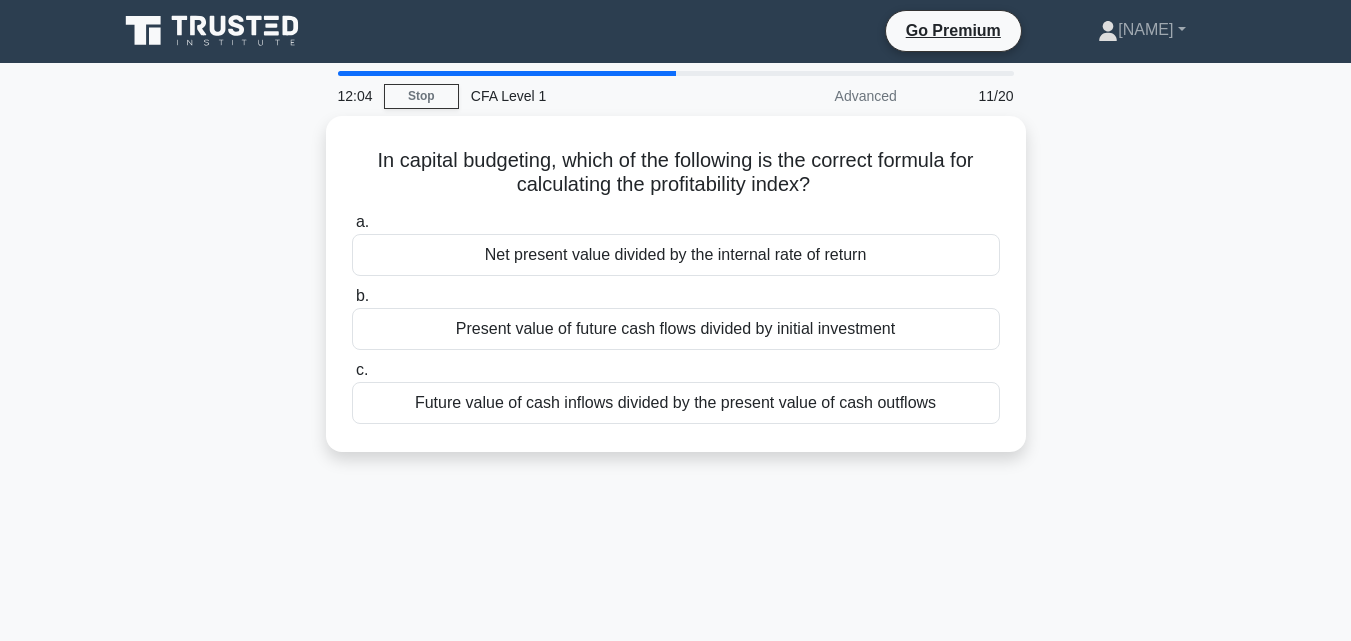 scroll, scrollTop: 0, scrollLeft: 0, axis: both 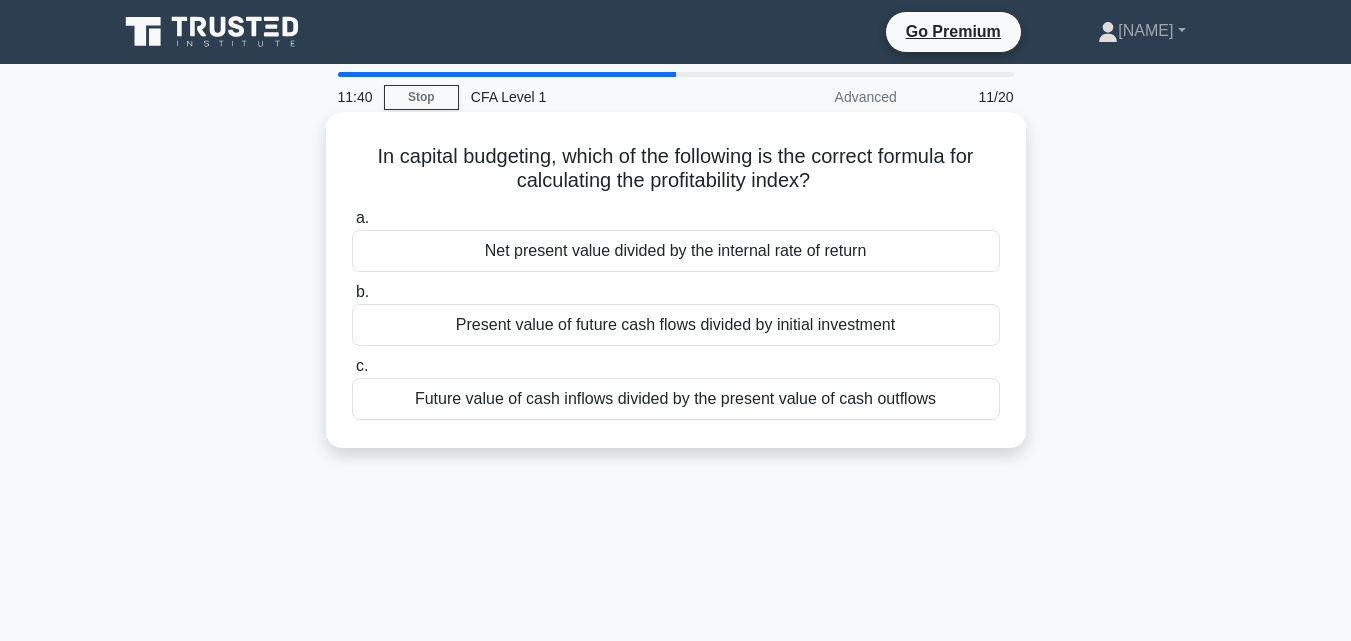 click on "Present value of future cash flows divided by initial investment" at bounding box center (676, 325) 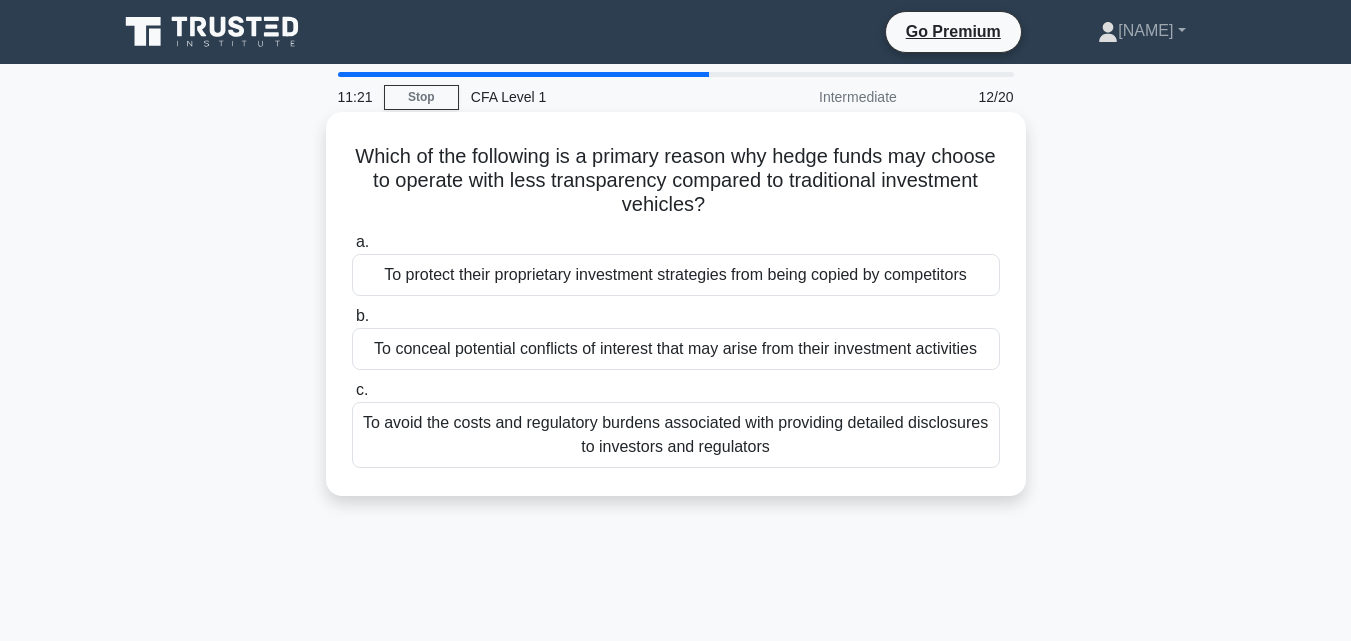 click on "To avoid the costs and regulatory burdens associated with providing detailed disclosures to investors and regulators" at bounding box center [676, 435] 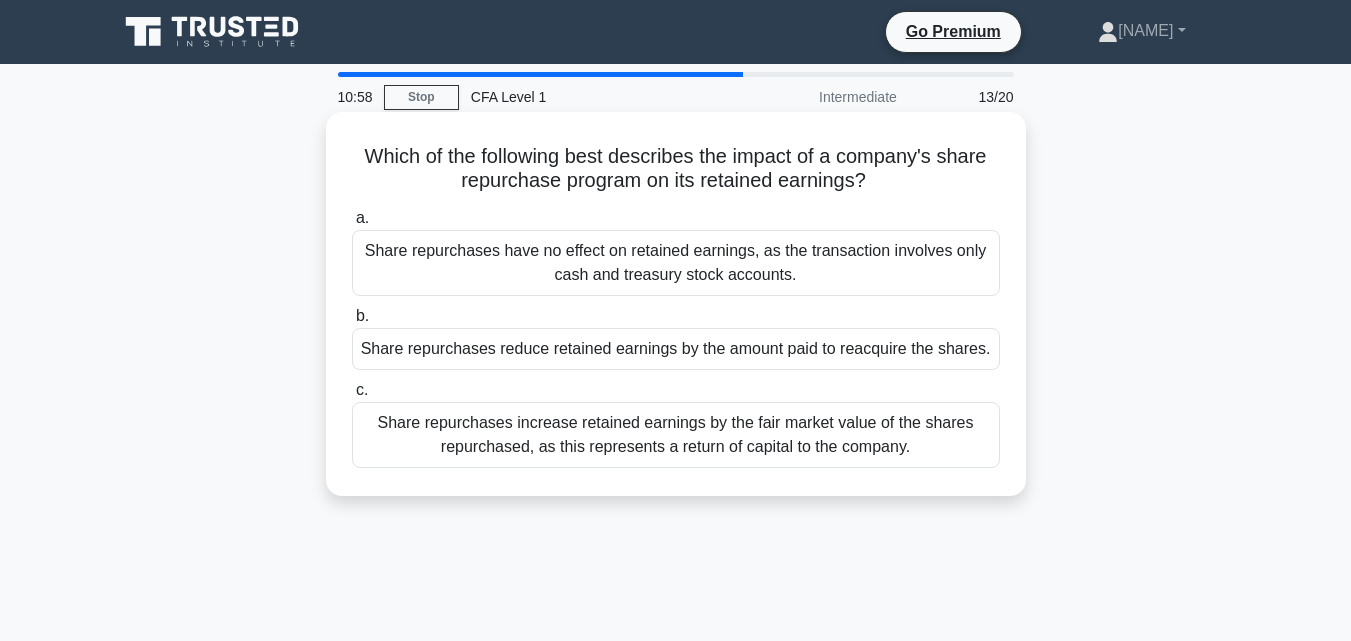 click on "Share repurchases increase retained earnings by the fair market value of the shares repurchased, as this represents a return of capital to the company." at bounding box center [676, 435] 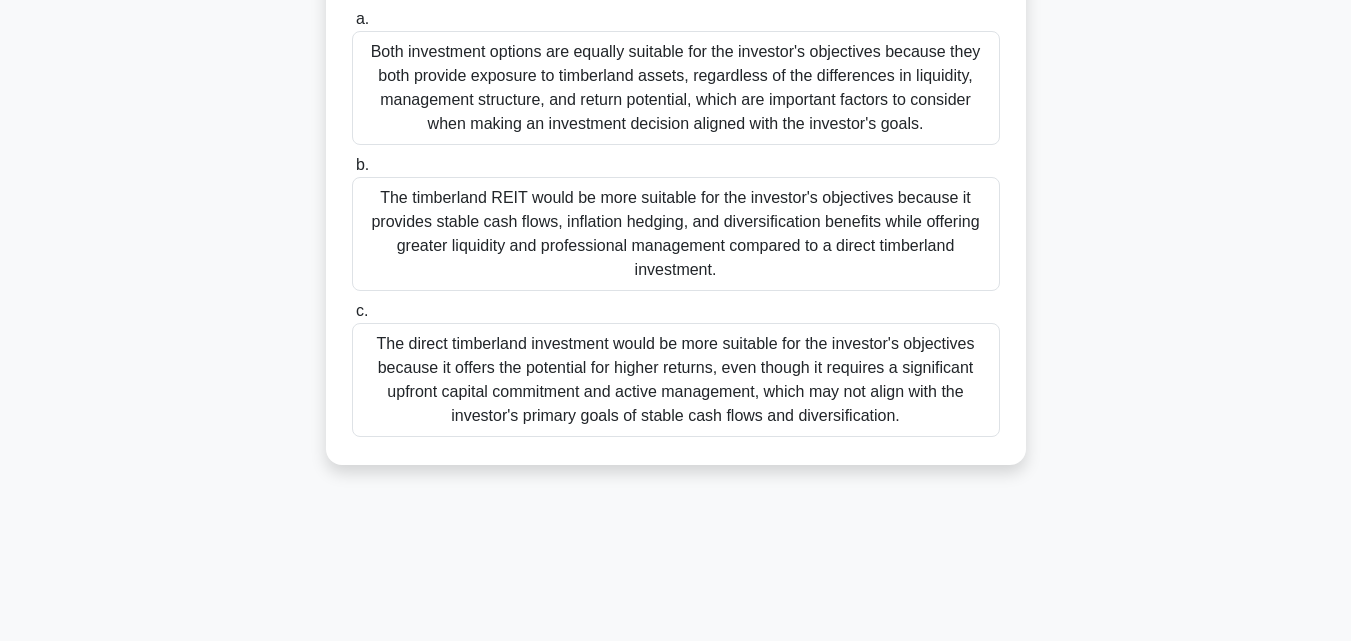 scroll, scrollTop: 439, scrollLeft: 0, axis: vertical 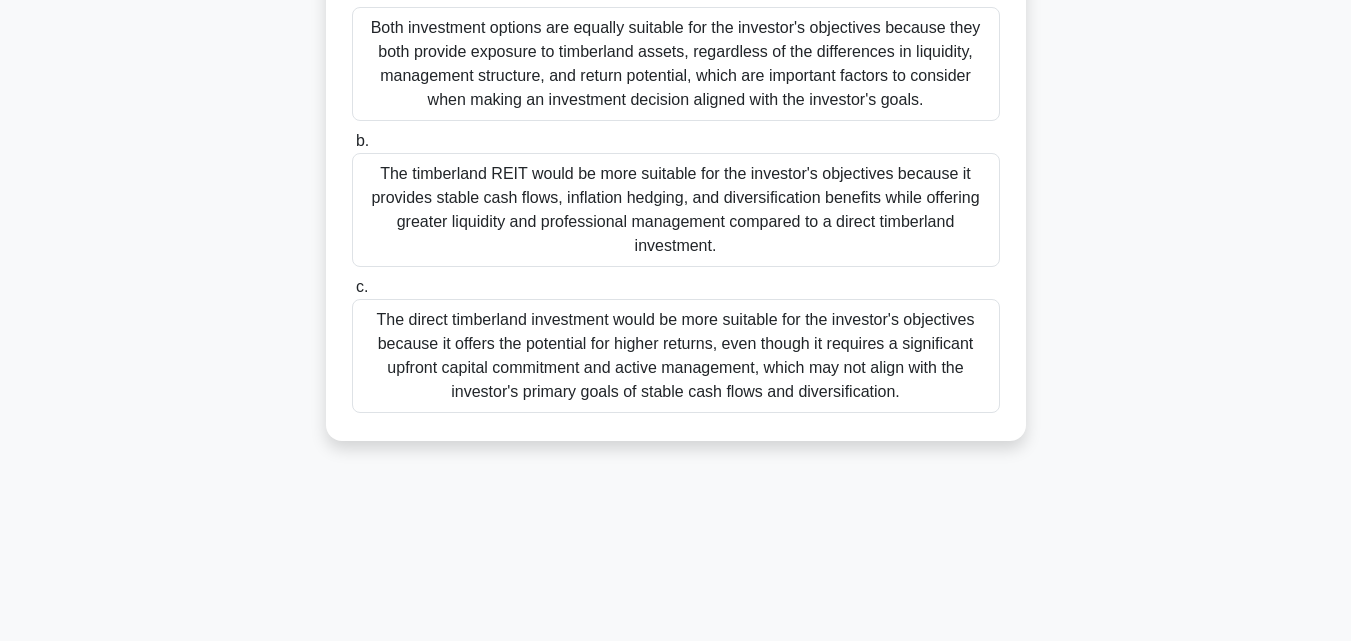 drag, startPoint x: 907, startPoint y: 445, endPoint x: 899, endPoint y: 417, distance: 29.12044 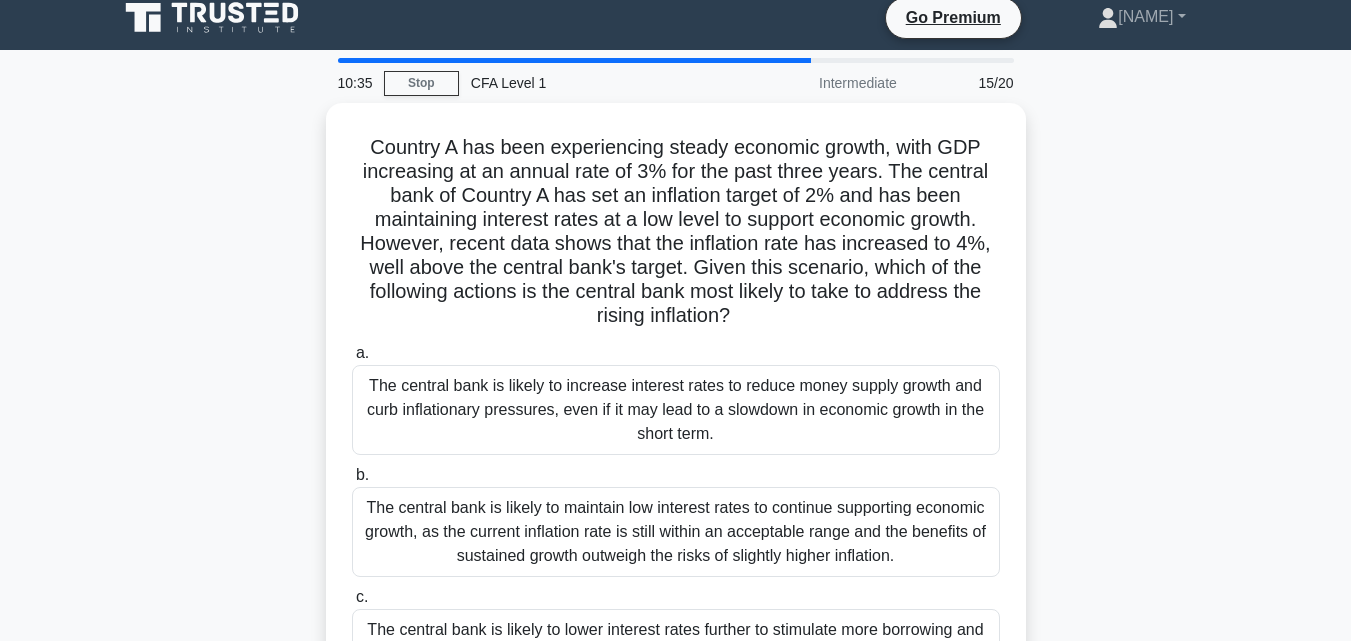 scroll, scrollTop: 0, scrollLeft: 0, axis: both 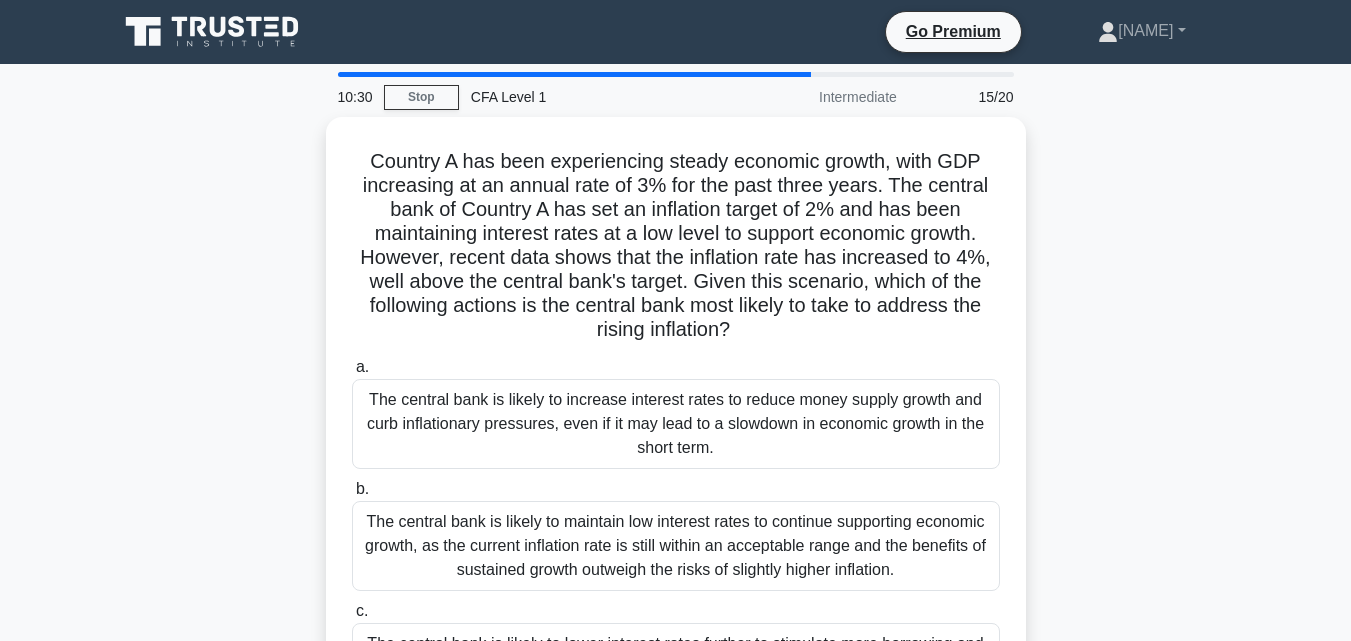 click on "The central bank is likely to increase interest rates to reduce money supply growth and curb inflationary pressures, even if it may lead to a slowdown in economic growth in the short term." at bounding box center (676, 424) 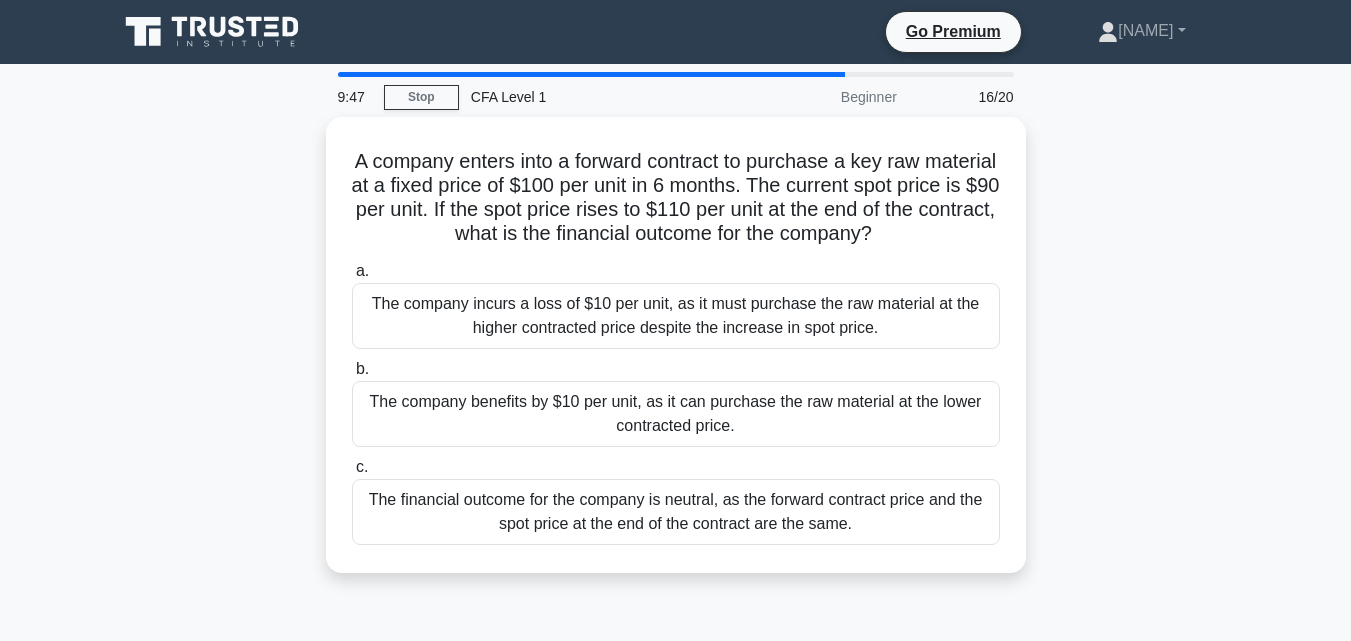 click on "The company benefits by $10 per unit, as it can purchase the raw material at the lower contracted price." at bounding box center [676, 414] 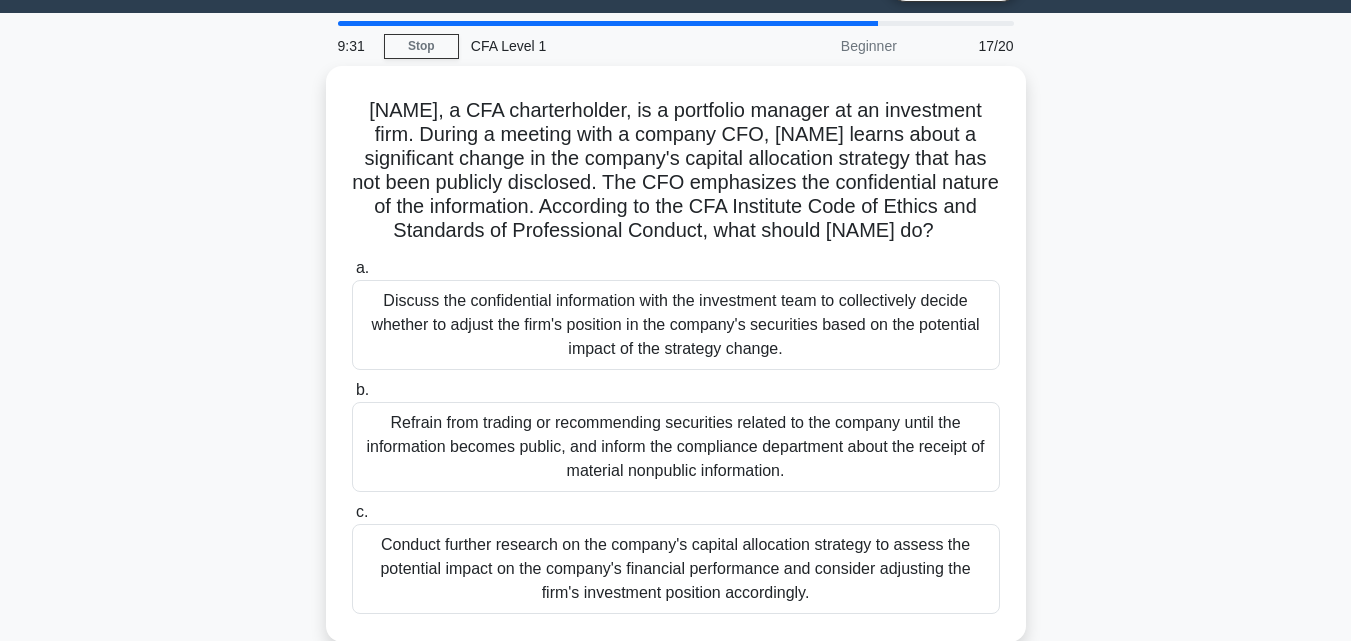 scroll, scrollTop: 52, scrollLeft: 0, axis: vertical 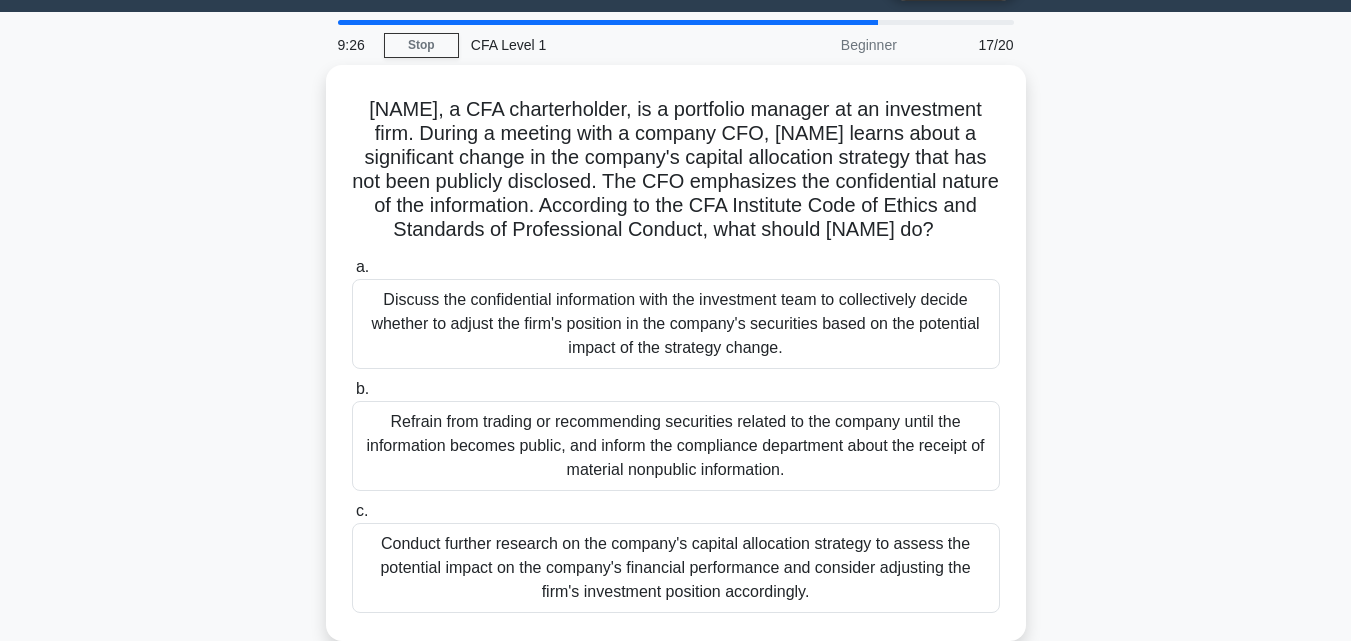 click on "Refrain from trading or recommending securities related to the company until the information becomes public, and inform the compliance department about the receipt of material nonpublic information." at bounding box center [676, 446] 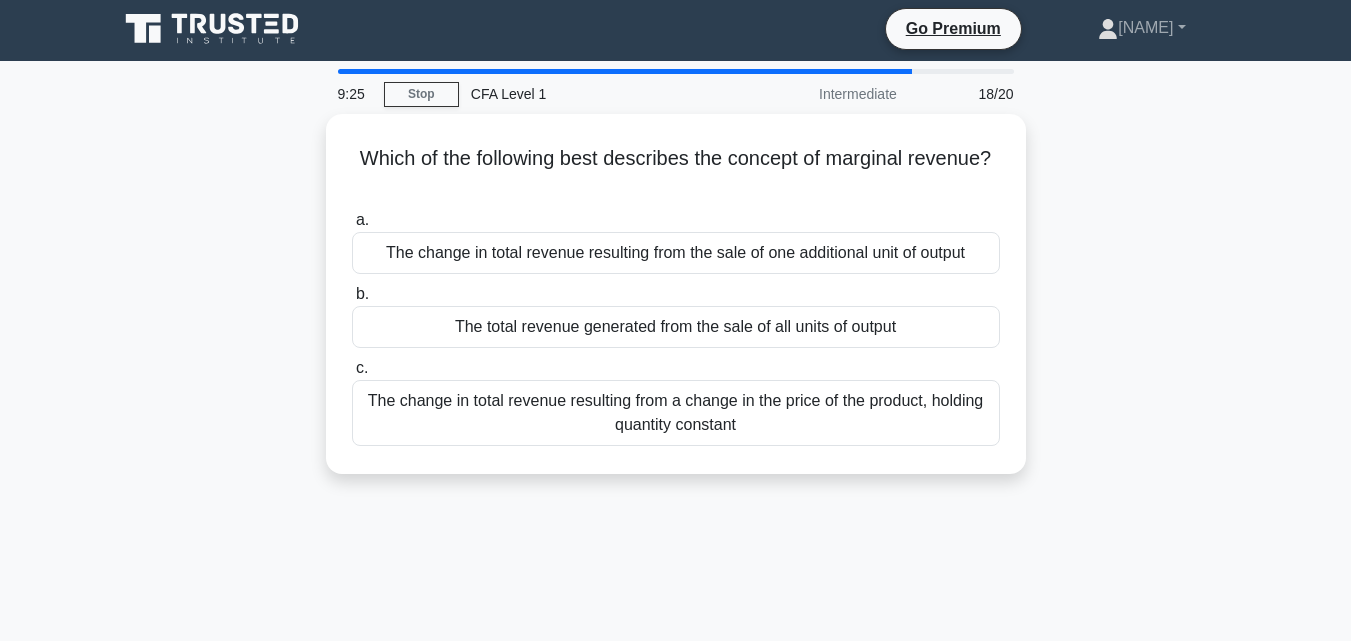 scroll, scrollTop: 0, scrollLeft: 0, axis: both 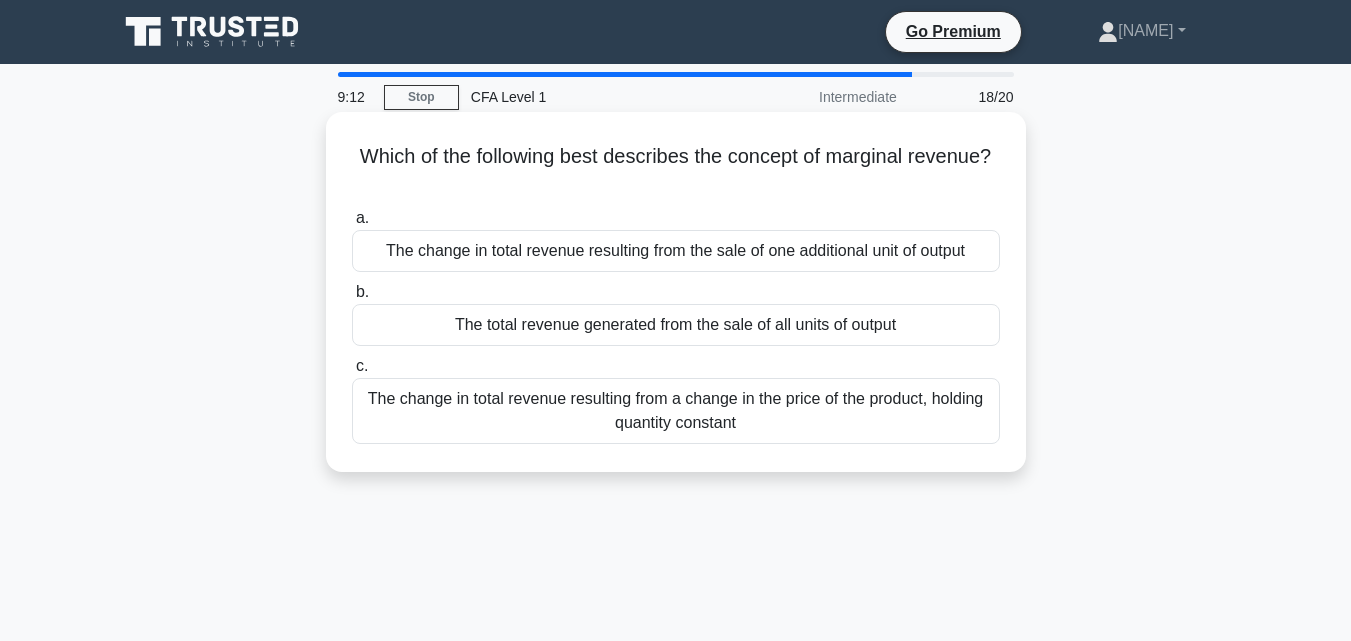 click on "The change in total revenue resulting from the sale of one additional unit of output" at bounding box center (676, 251) 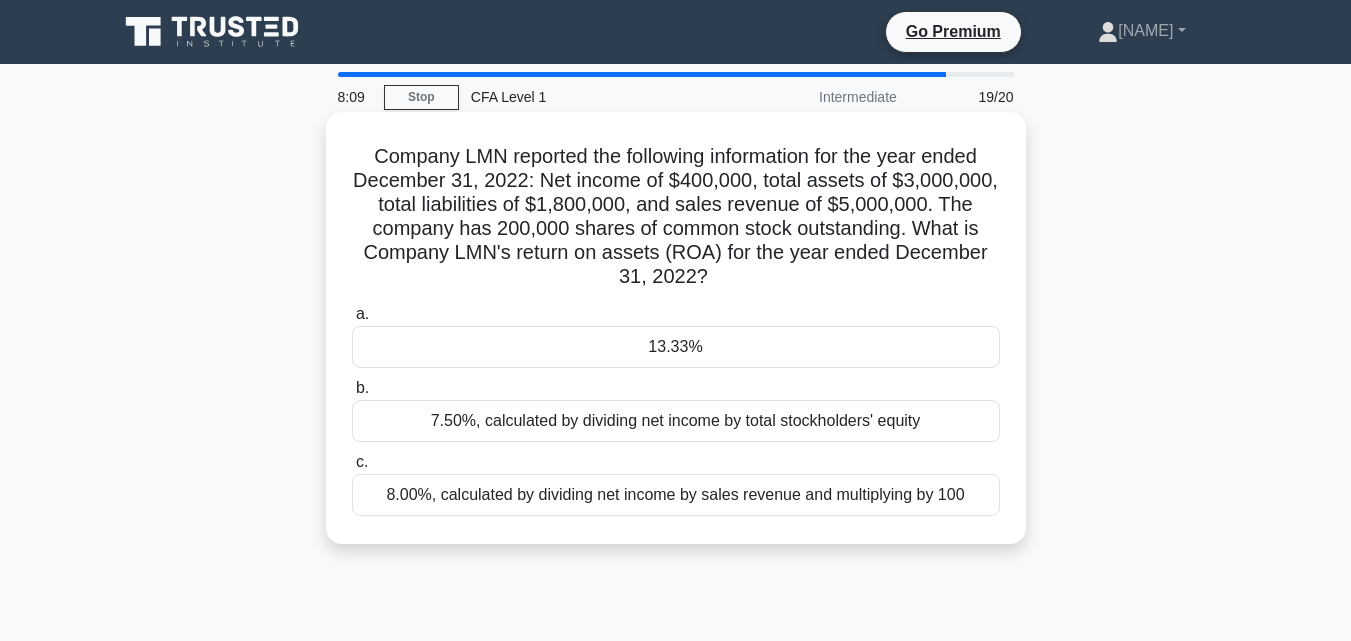 click on "8.00%, calculated by dividing net income by sales revenue and multiplying by 100" at bounding box center (676, 495) 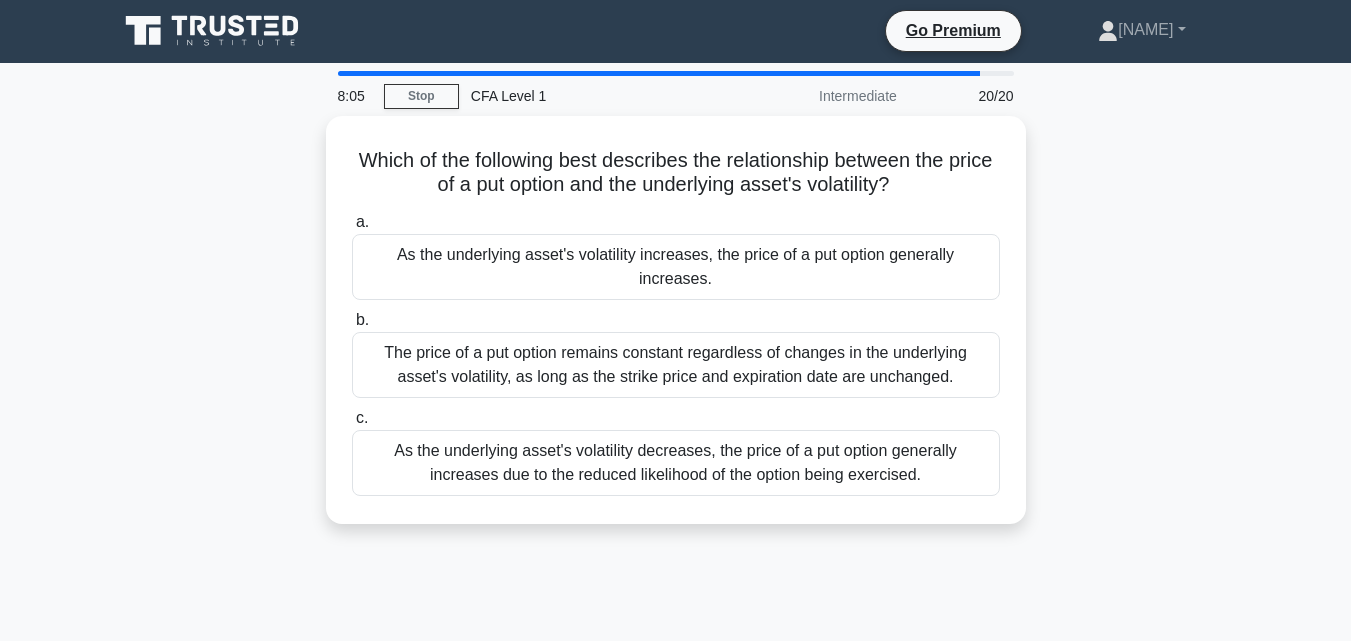 scroll, scrollTop: 2, scrollLeft: 0, axis: vertical 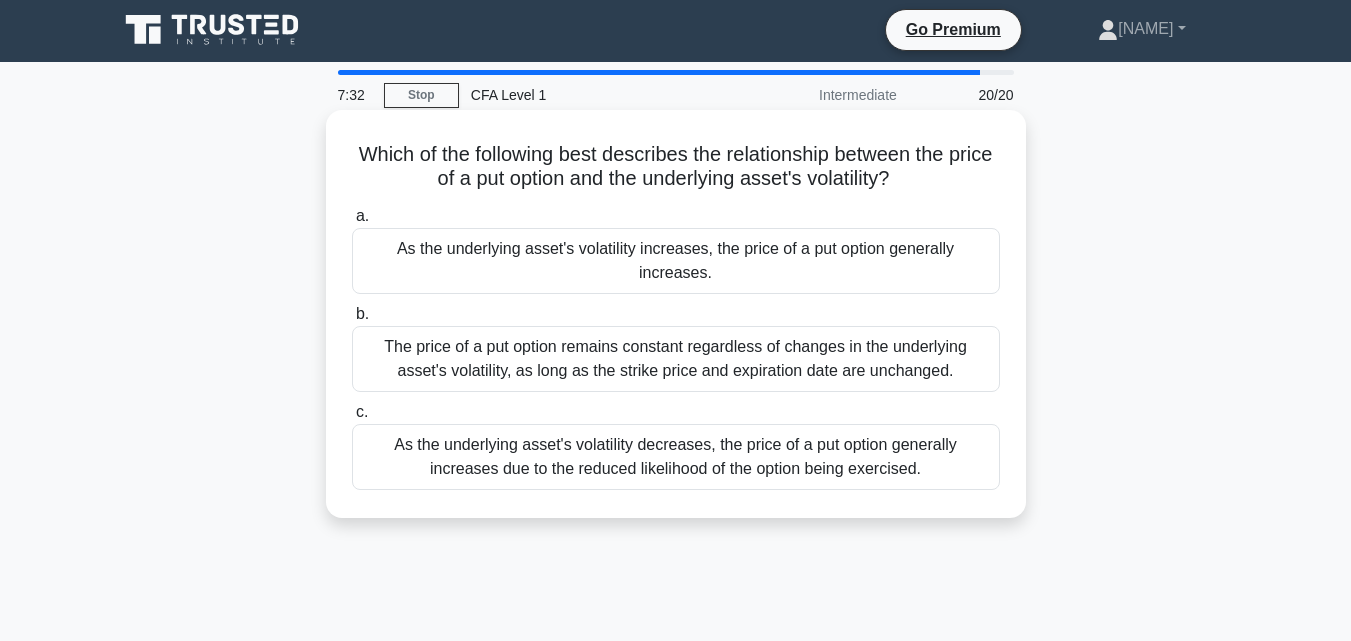 click on "As the underlying asset's volatility increases, the price of a put option generally increases." at bounding box center [676, 261] 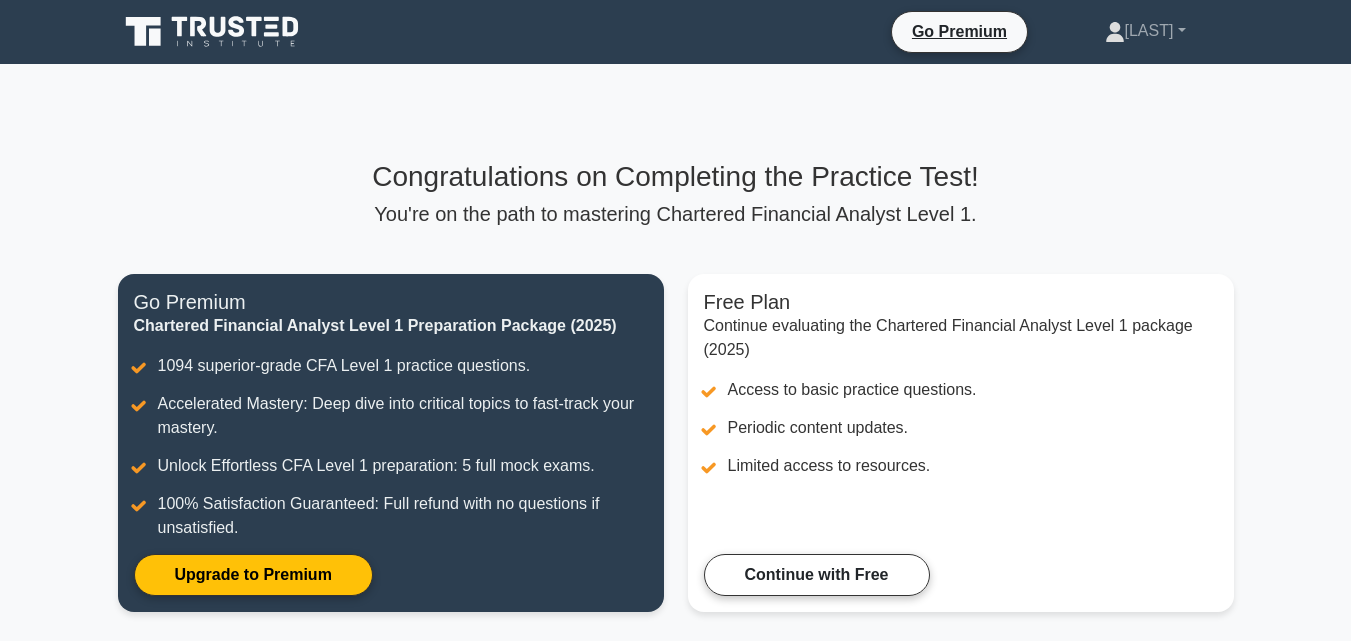 scroll, scrollTop: 0, scrollLeft: 0, axis: both 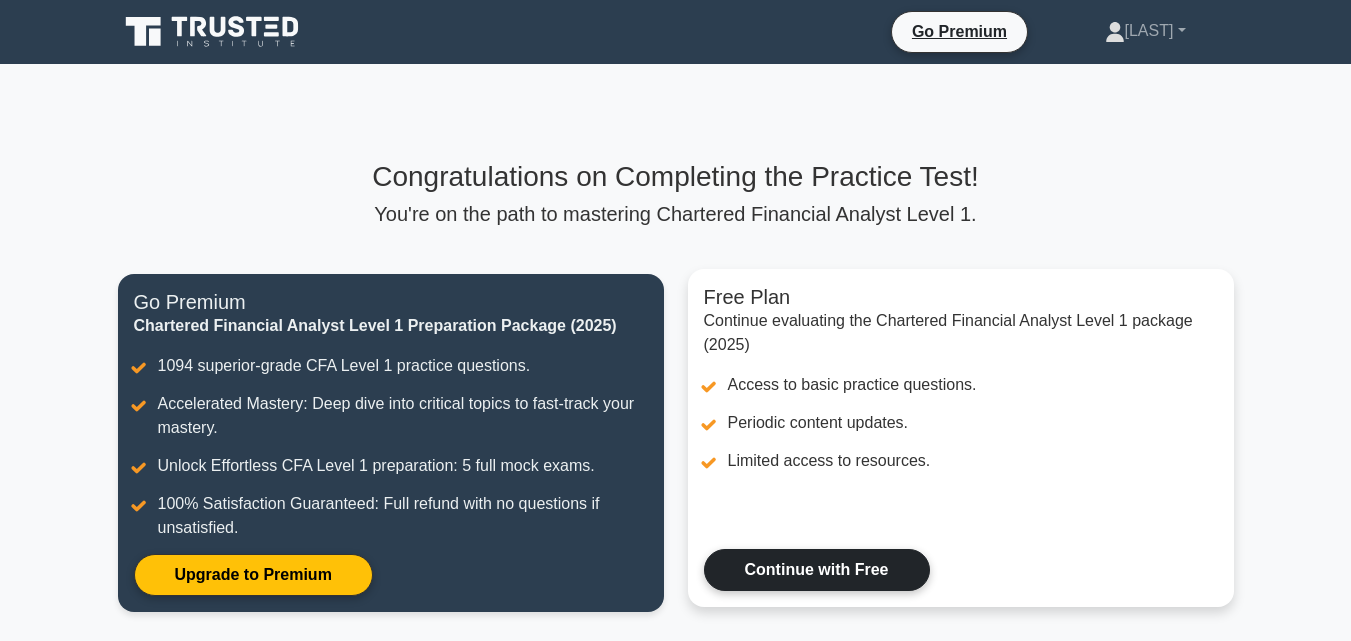 click on "Continue with Free" at bounding box center (817, 570) 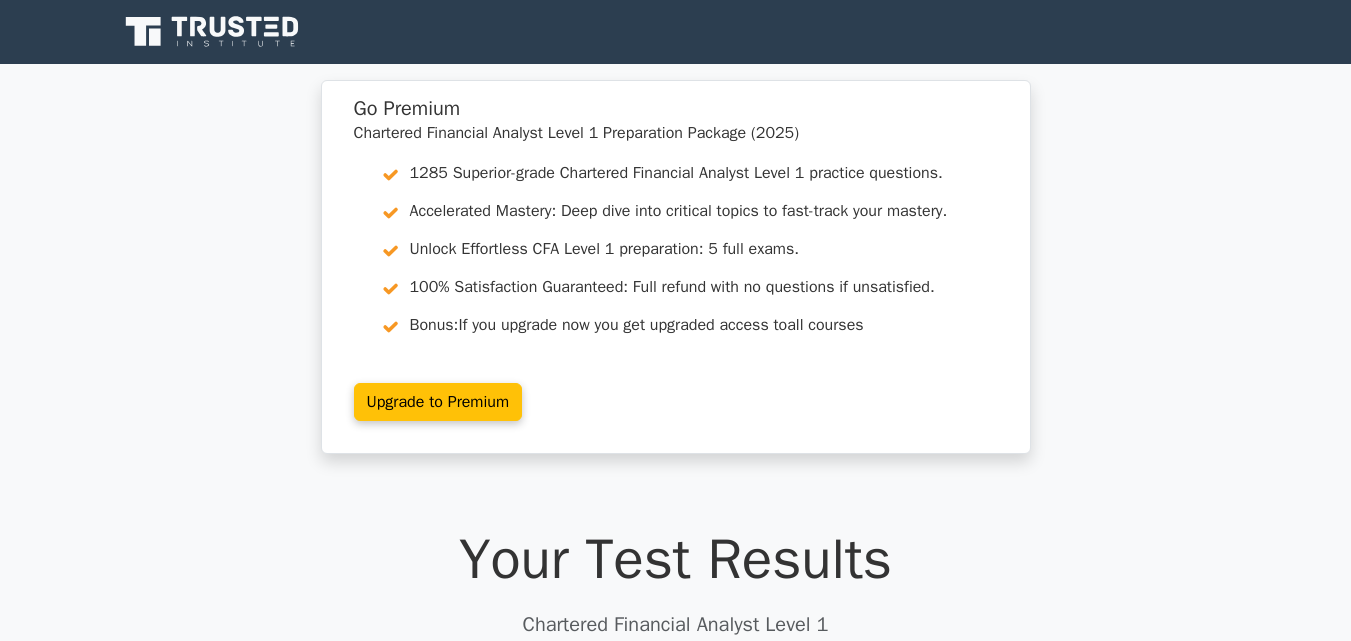 scroll, scrollTop: 0, scrollLeft: 0, axis: both 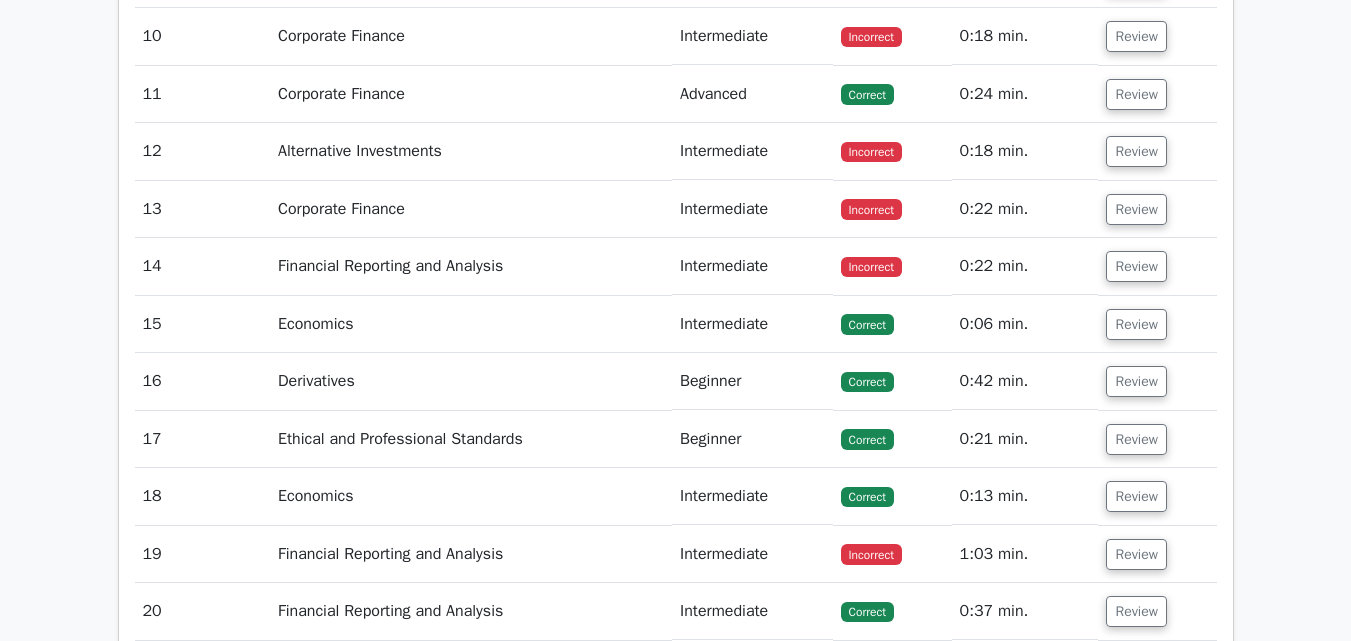 click on "Review" at bounding box center (1157, 151) 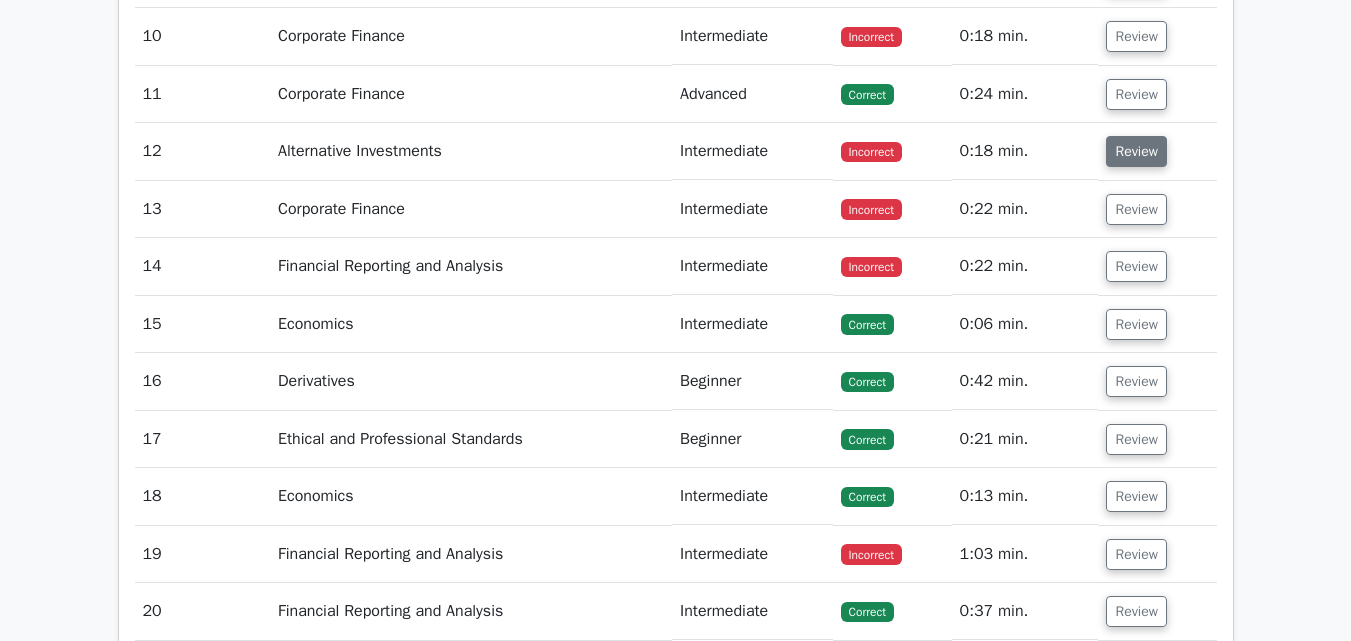 click on "Review" at bounding box center (1136, 151) 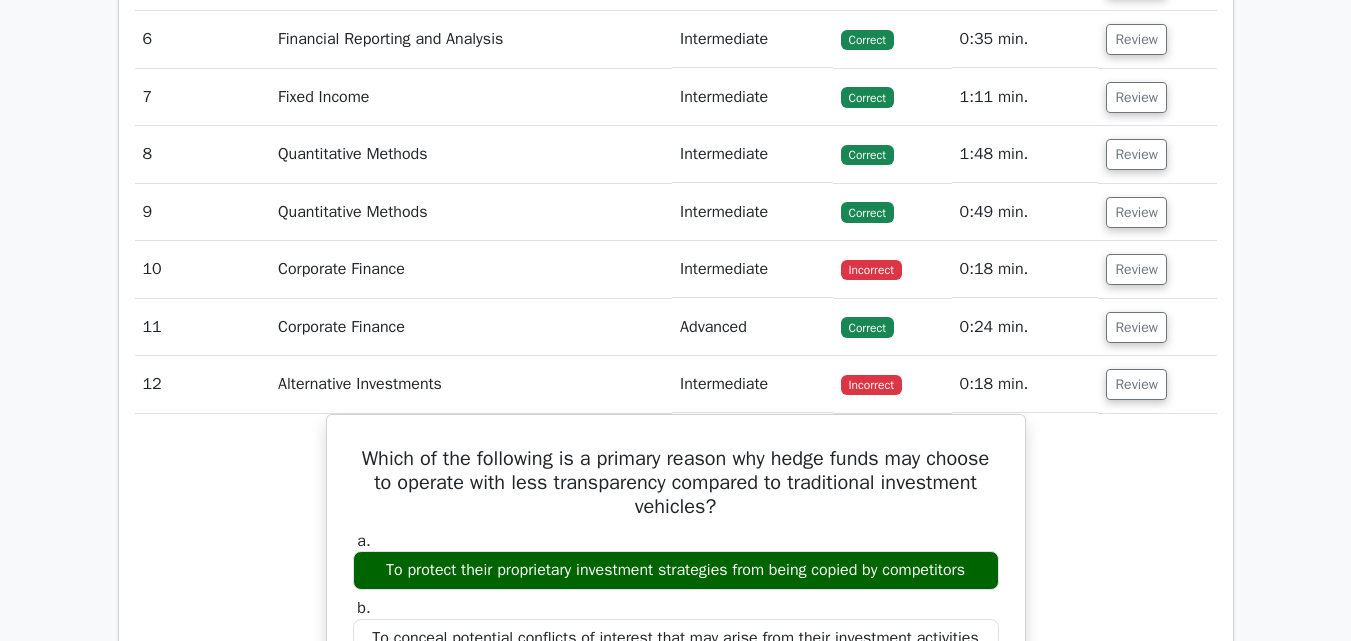 scroll, scrollTop: 2830, scrollLeft: 0, axis: vertical 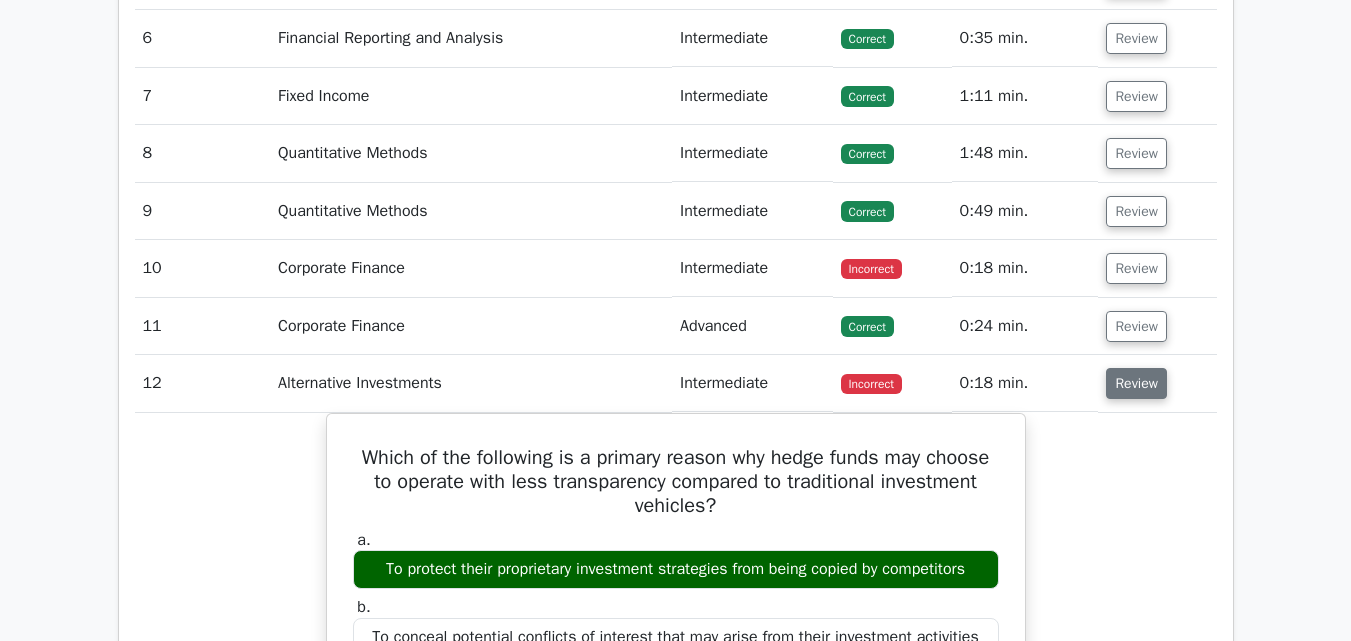 click on "Review" at bounding box center [1136, 383] 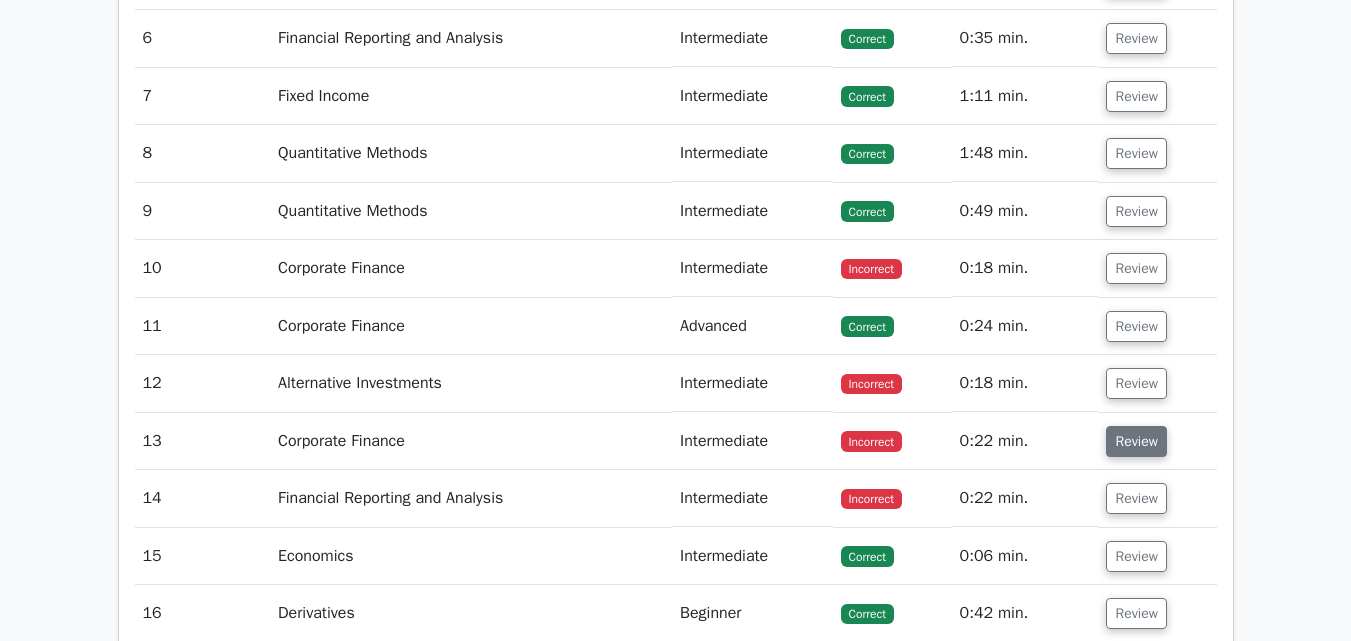click on "Review" at bounding box center [1136, 441] 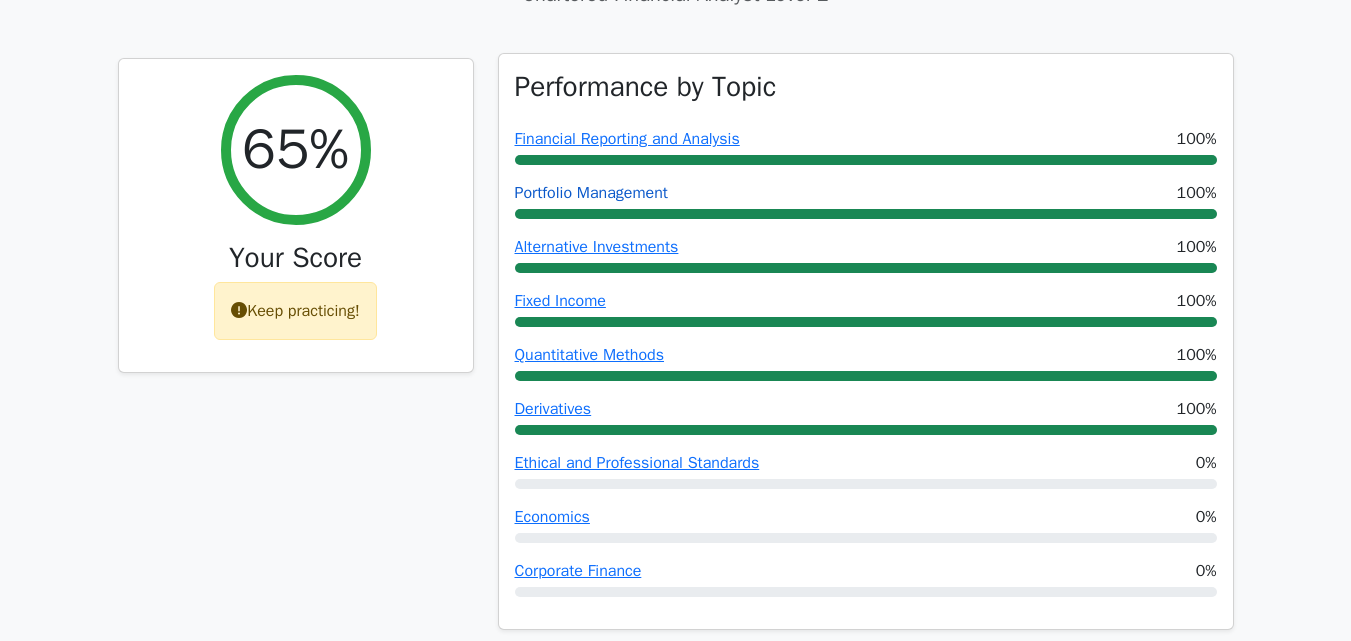 scroll, scrollTop: 624, scrollLeft: 0, axis: vertical 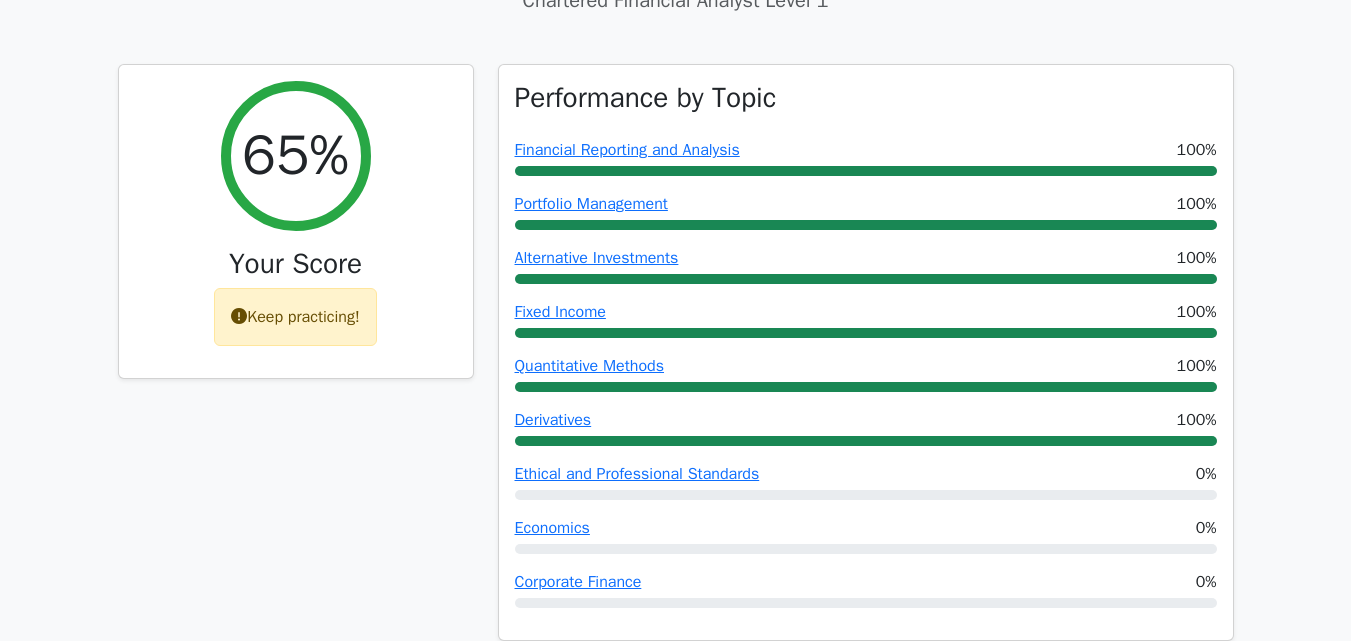click on "65%
Your Score
Keep practicing!" at bounding box center (296, 365) 